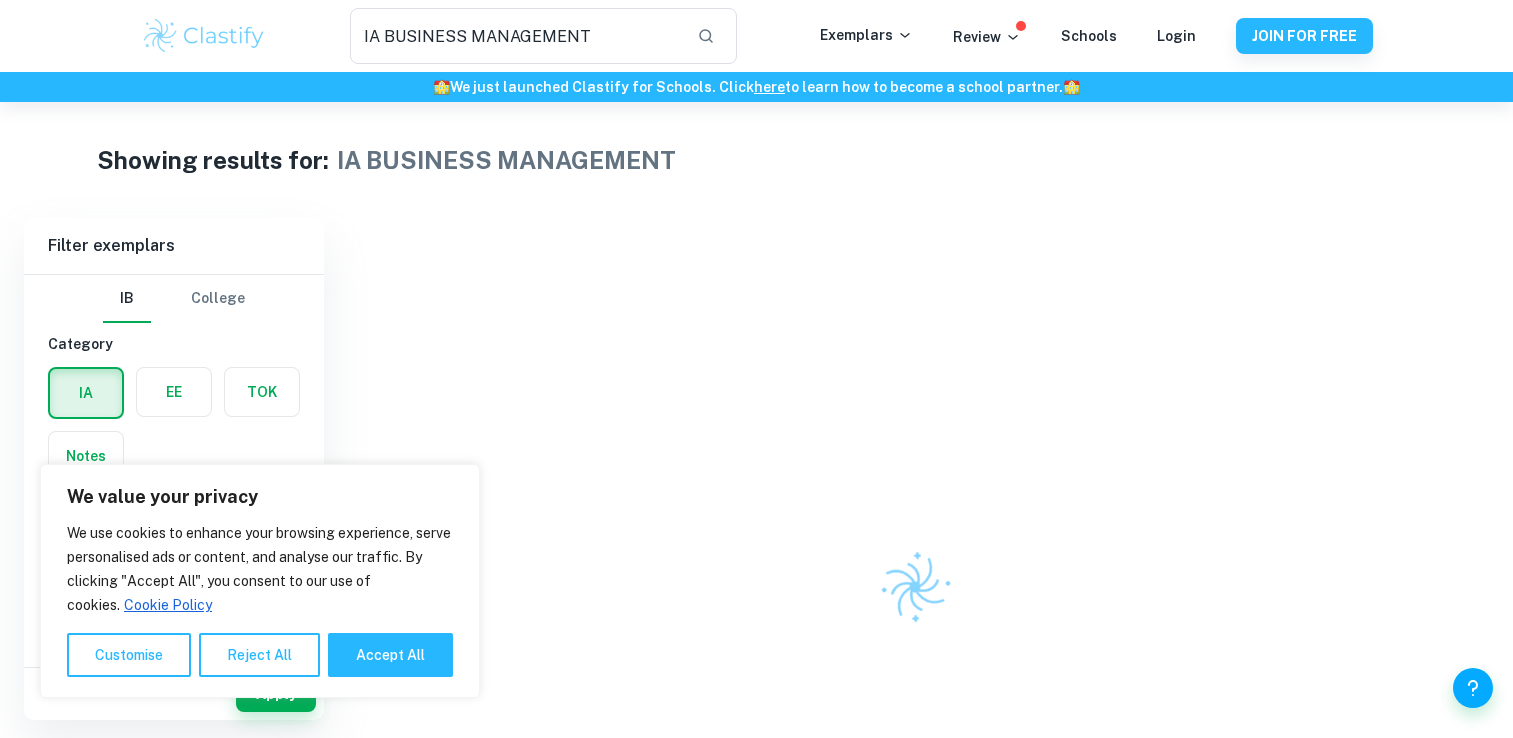 scroll, scrollTop: 0, scrollLeft: 0, axis: both 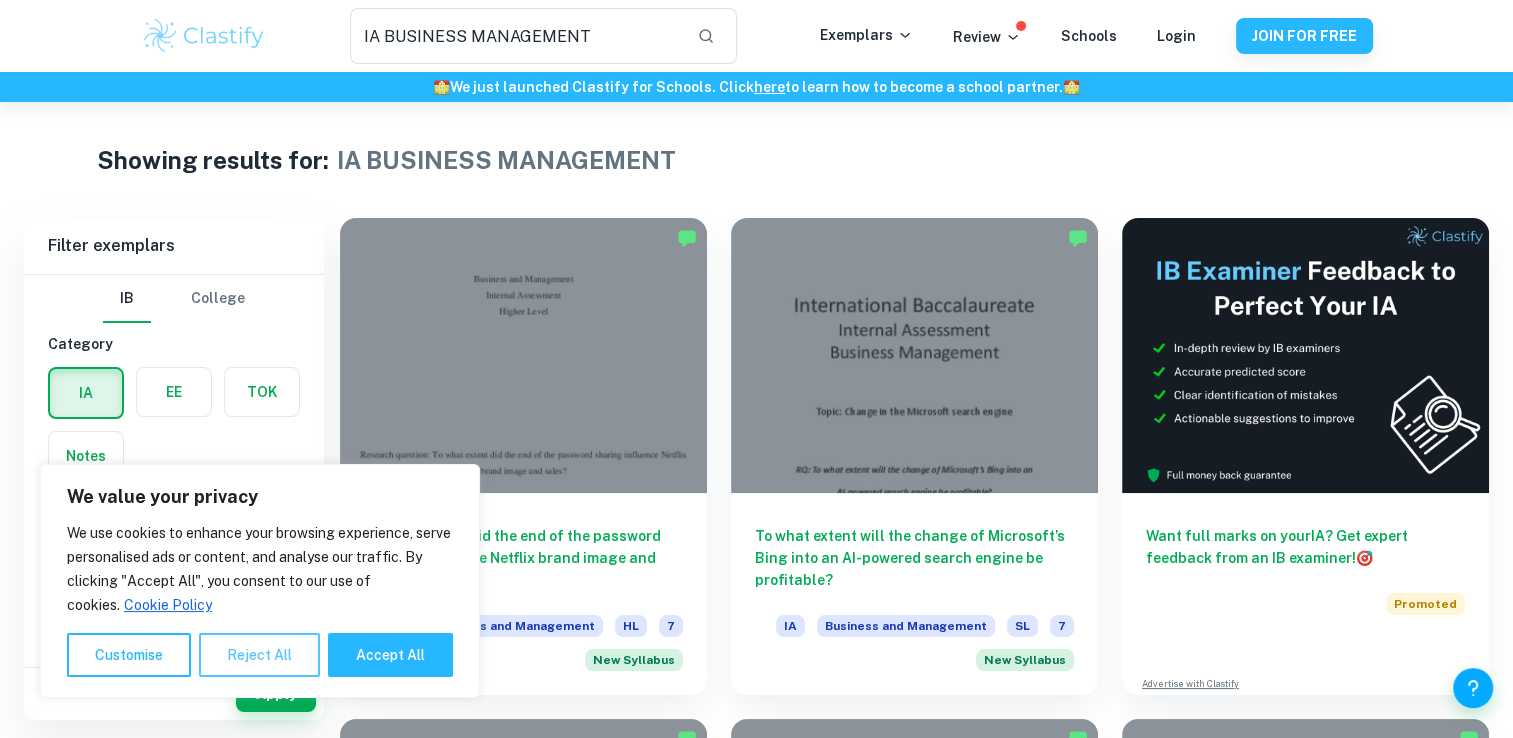 click on "Reject All" at bounding box center (259, 655) 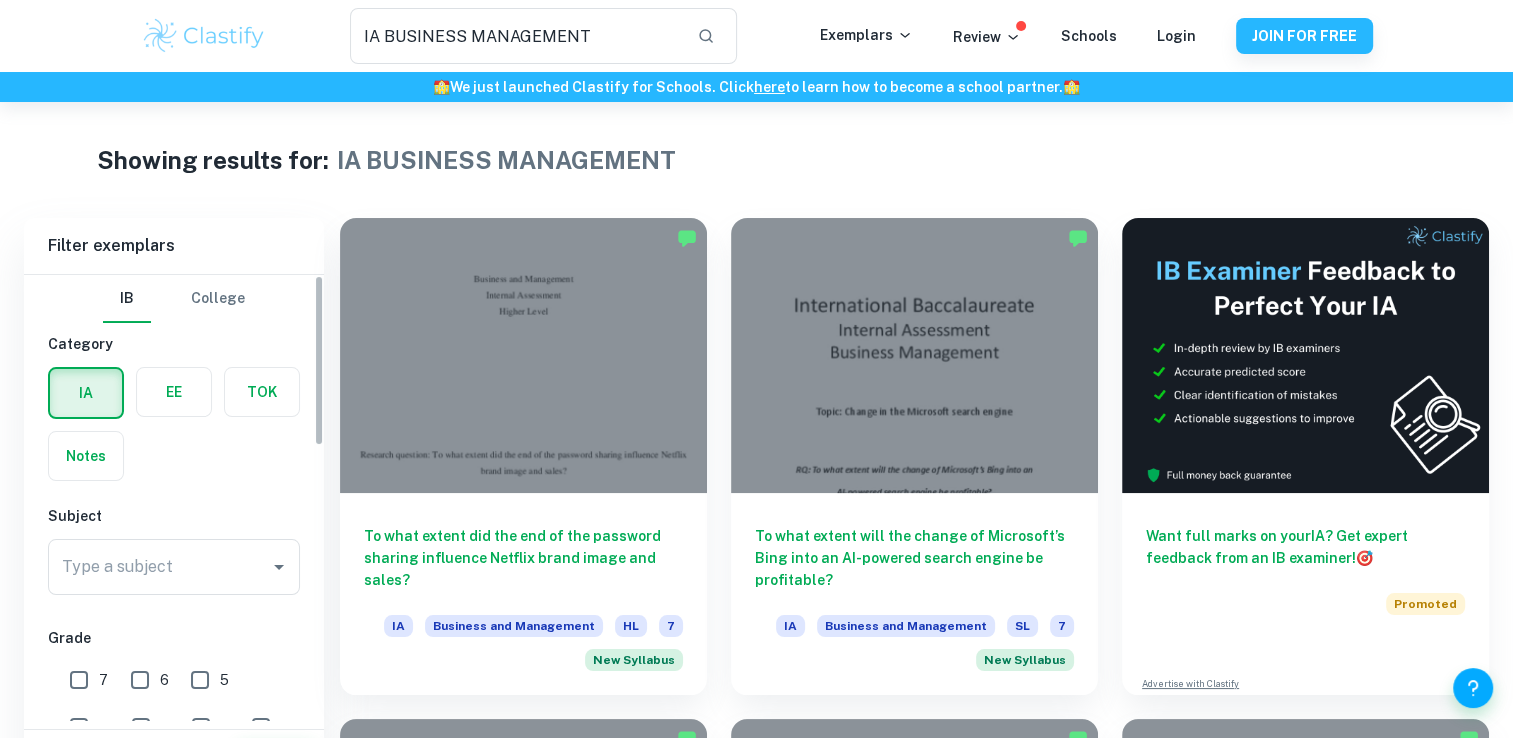 scroll, scrollTop: 84, scrollLeft: 0, axis: vertical 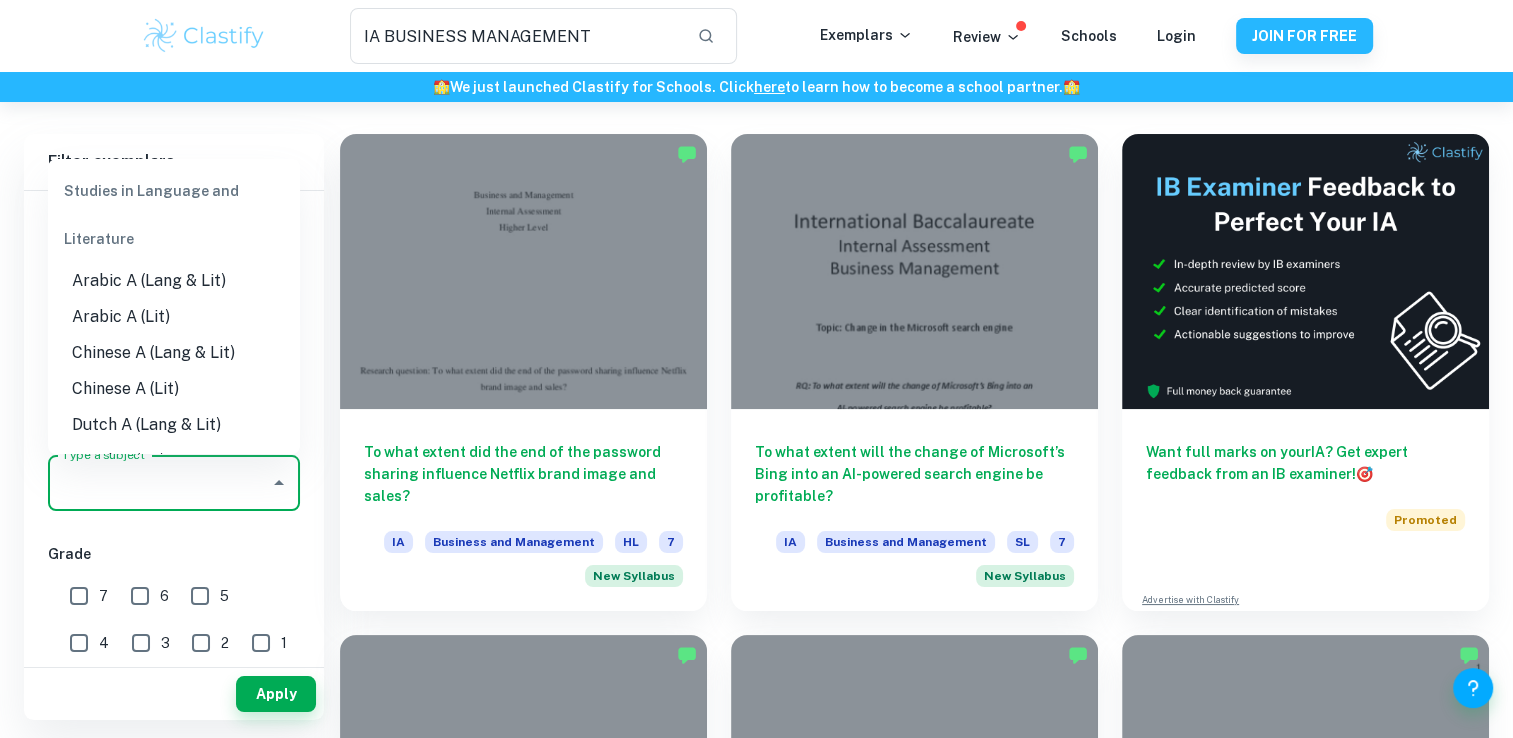 click on "Type a subject" at bounding box center [159, 483] 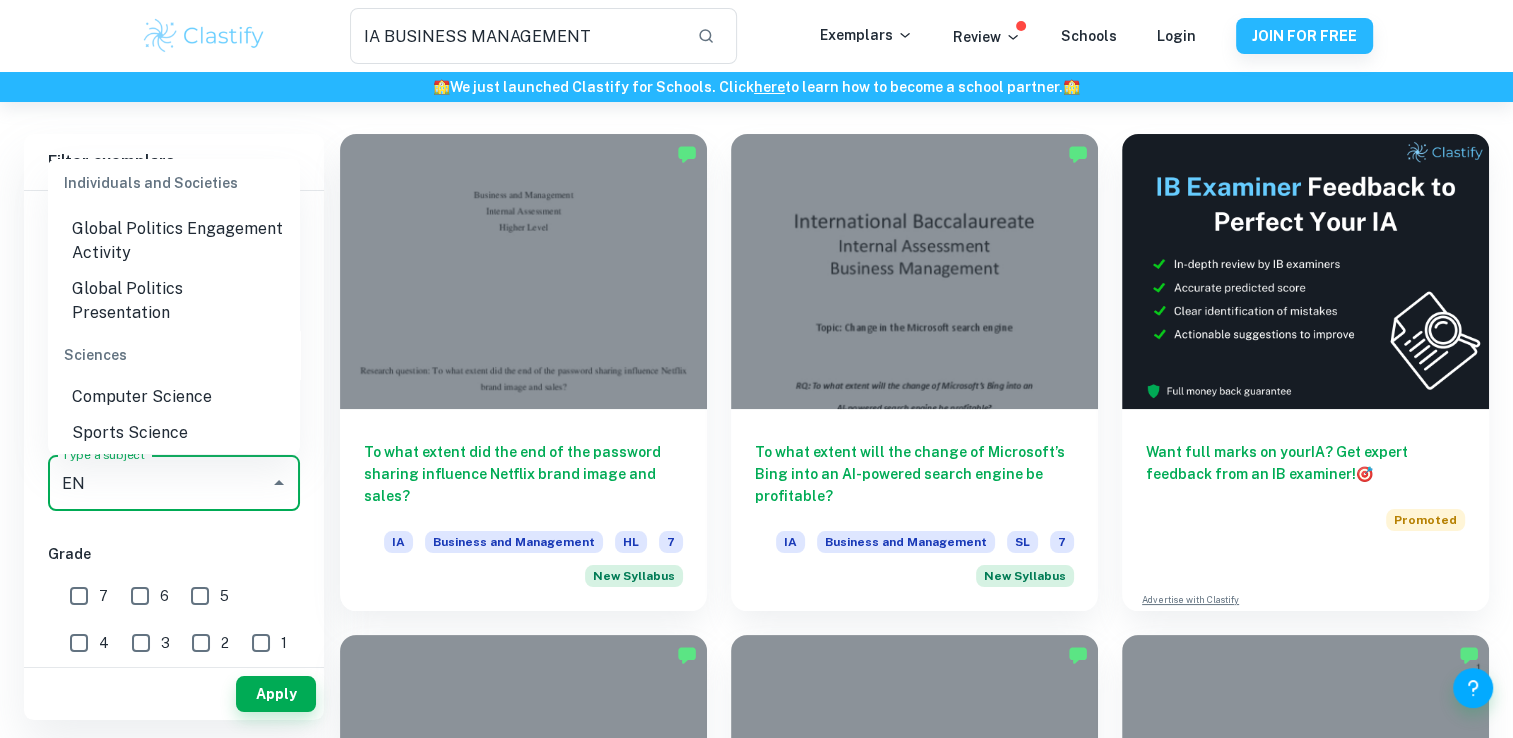 scroll, scrollTop: 668, scrollLeft: 0, axis: vertical 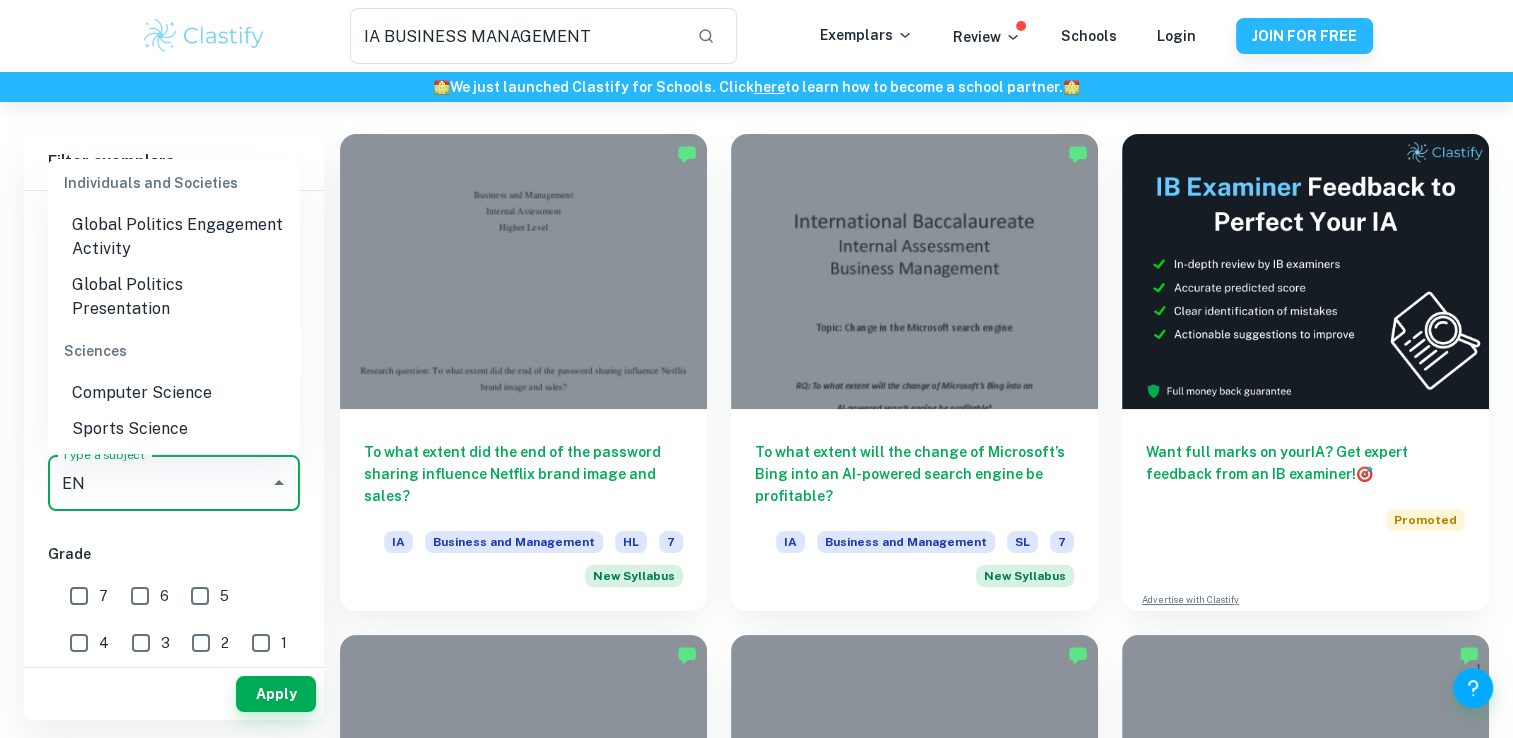 type on "E" 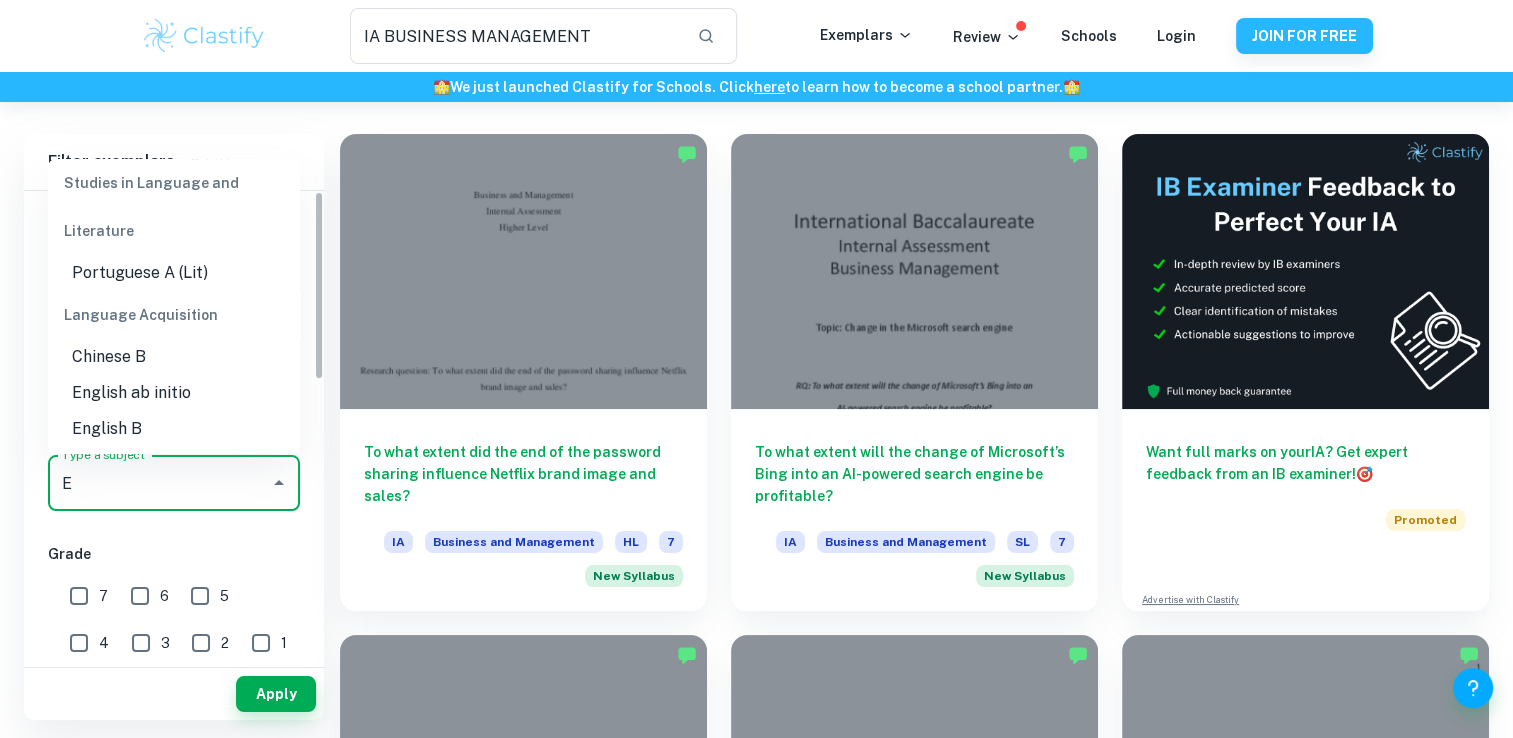scroll, scrollTop: 0, scrollLeft: 0, axis: both 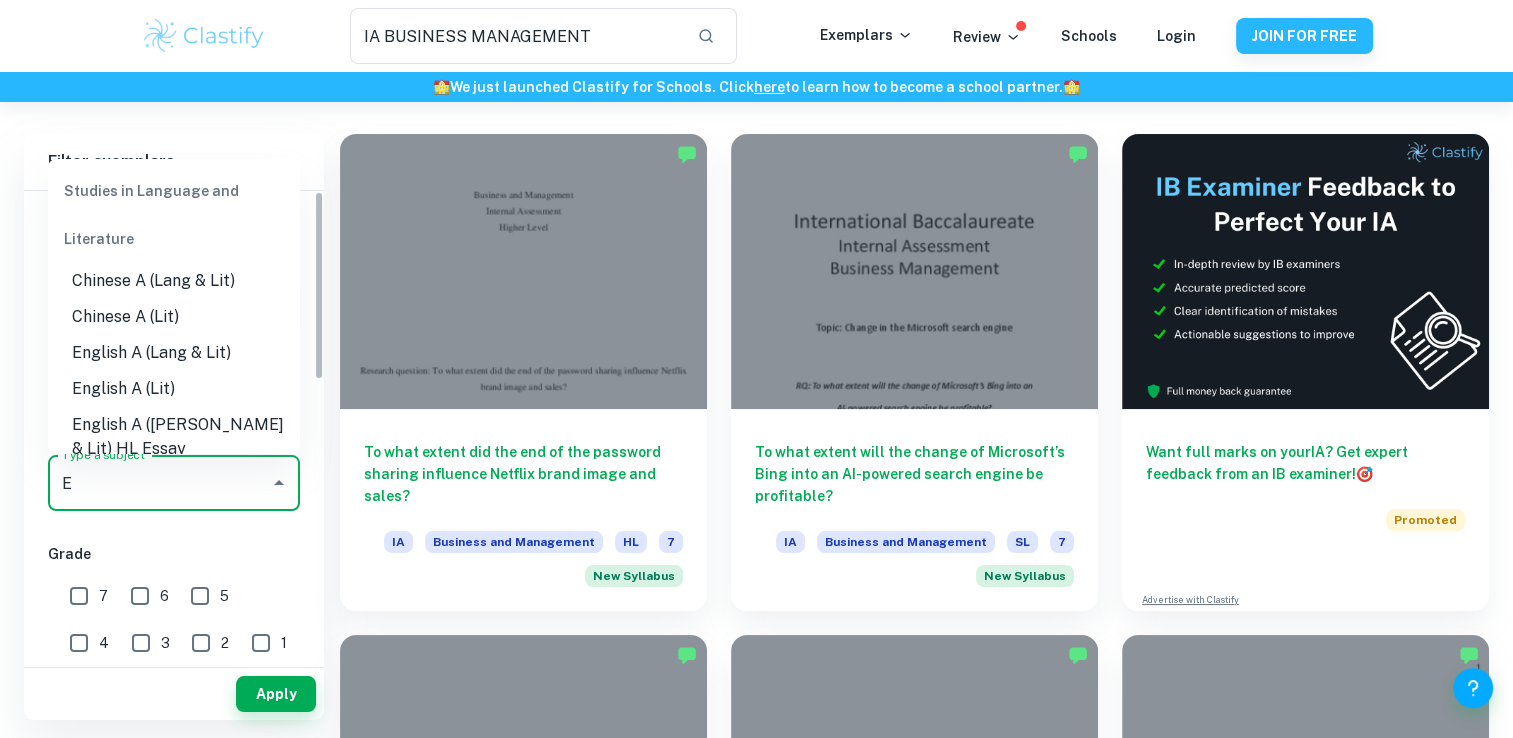 type 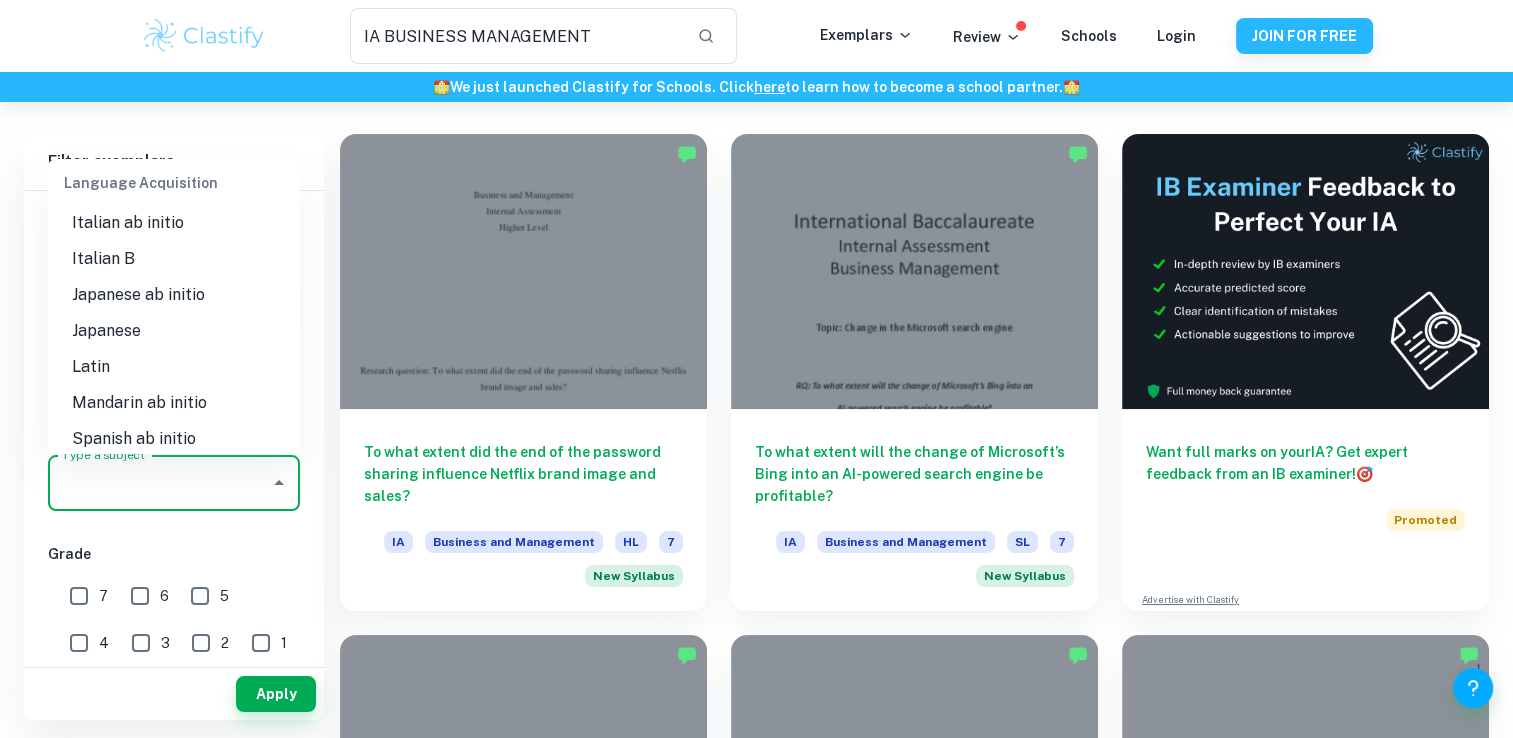 scroll, scrollTop: 1836, scrollLeft: 0, axis: vertical 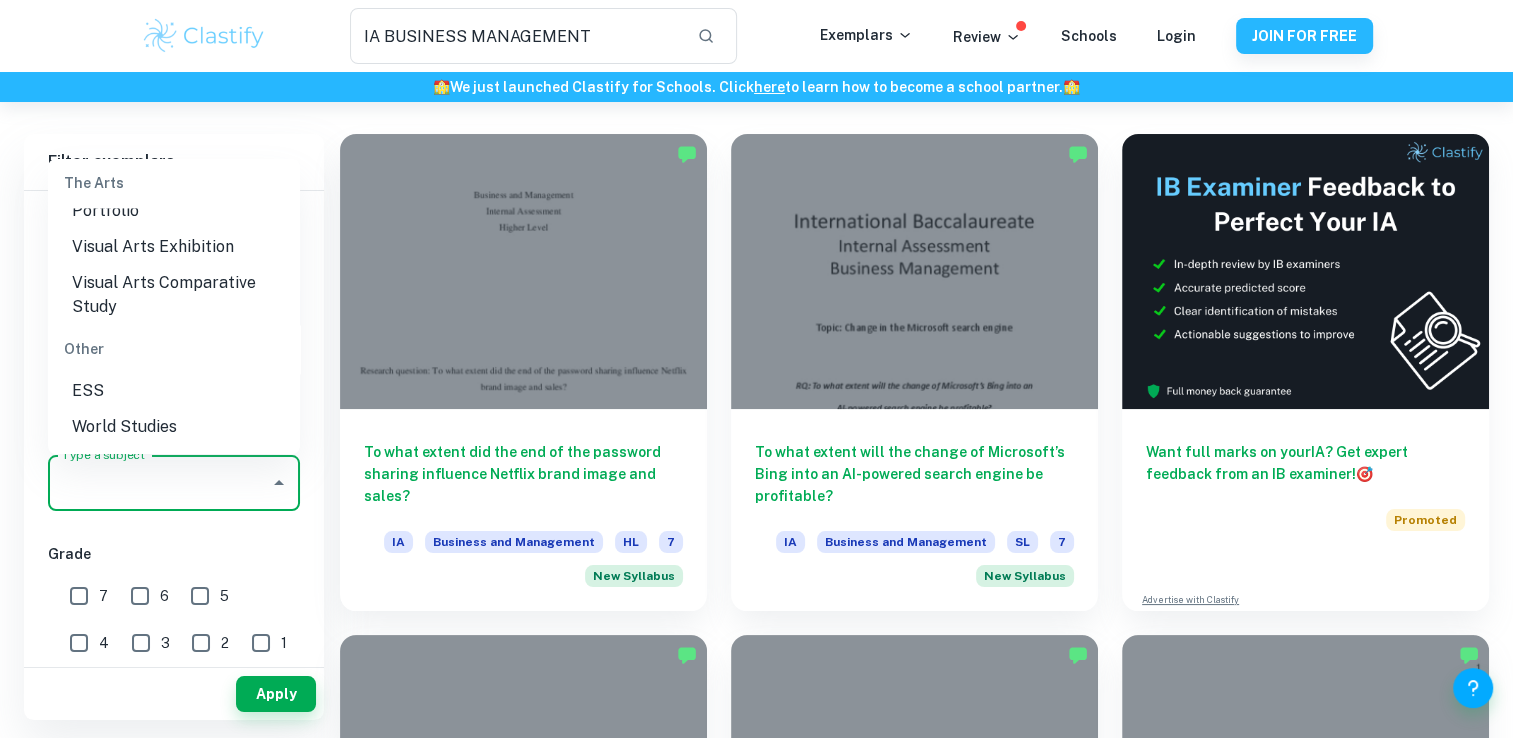 click on "ESS" at bounding box center (174, 391) 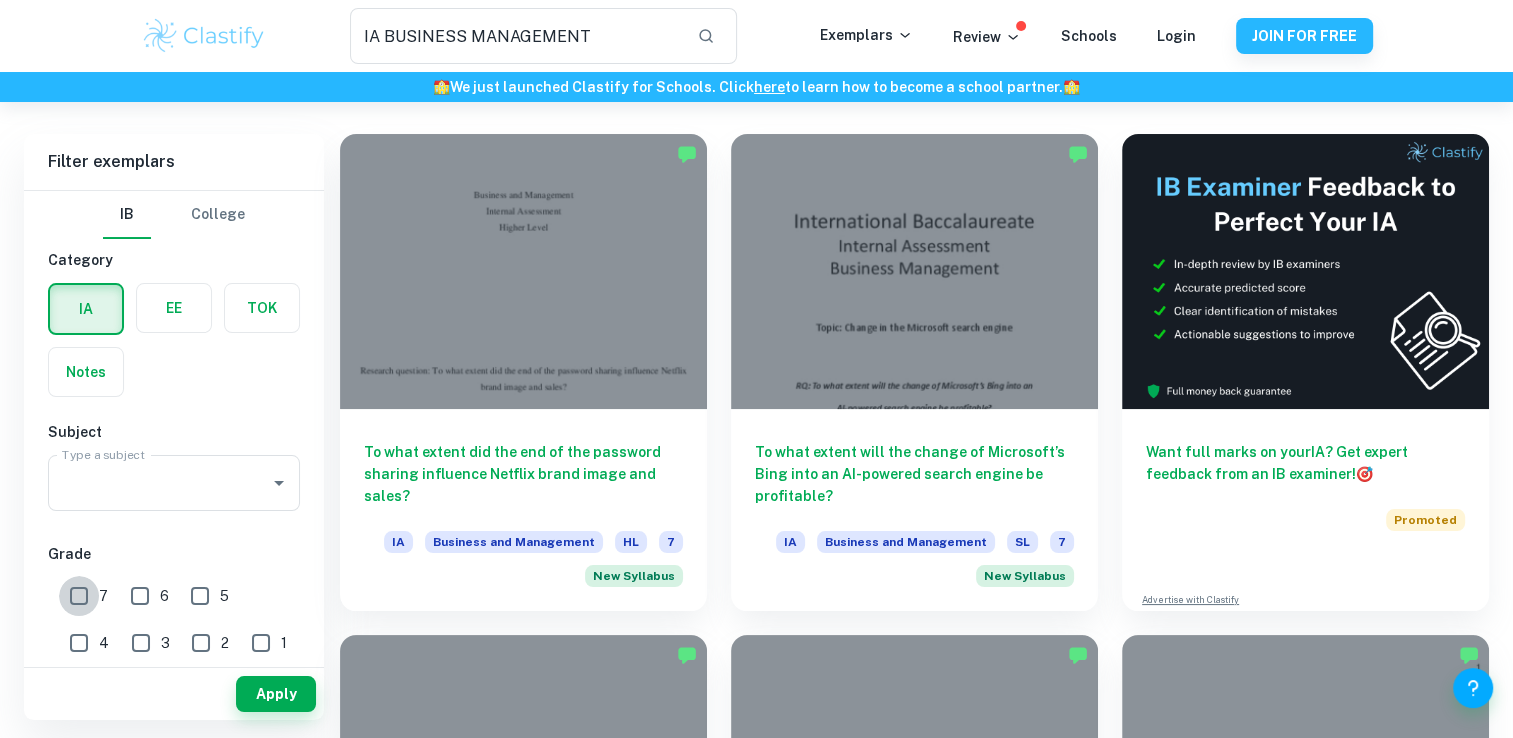 click on "7" at bounding box center [79, 596] 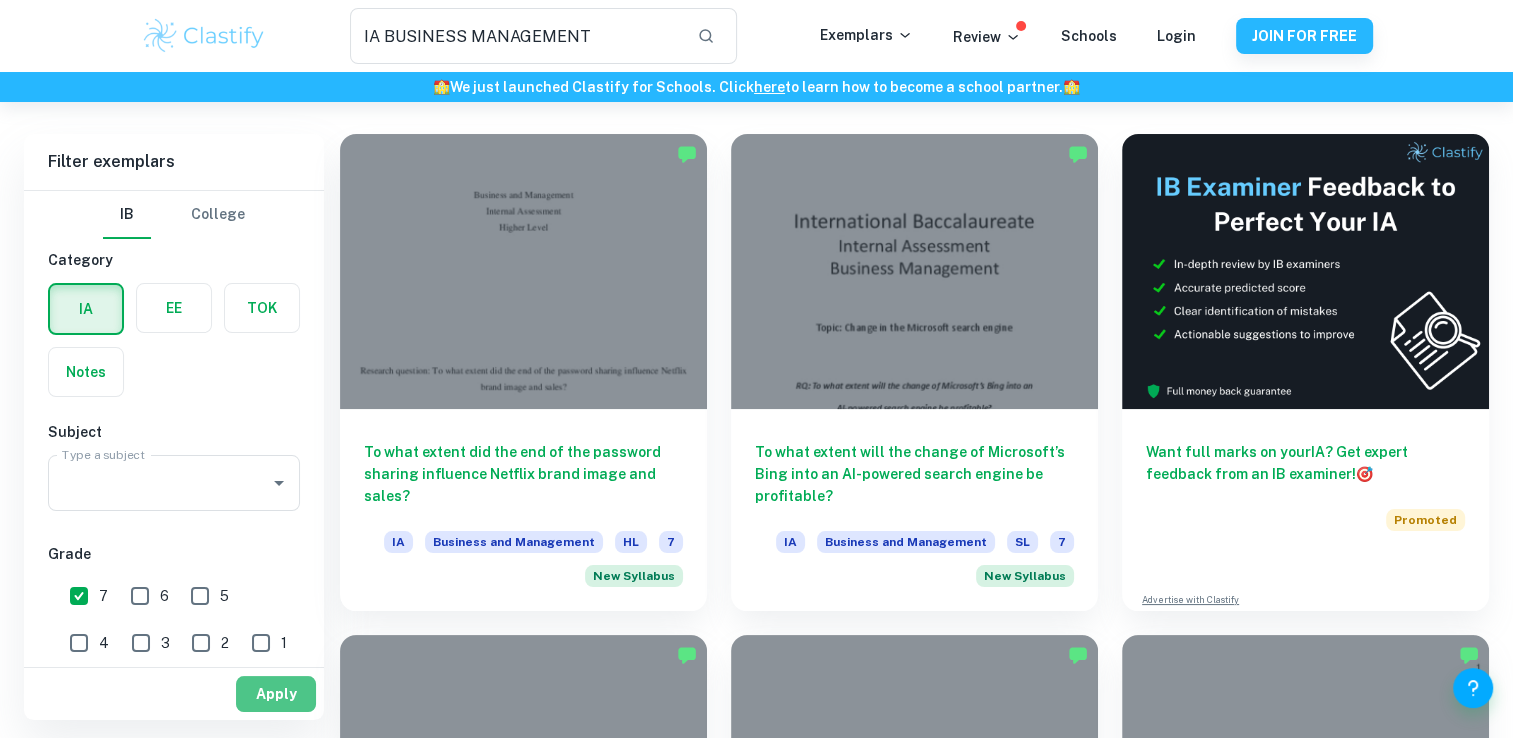 click on "Apply" at bounding box center (276, 694) 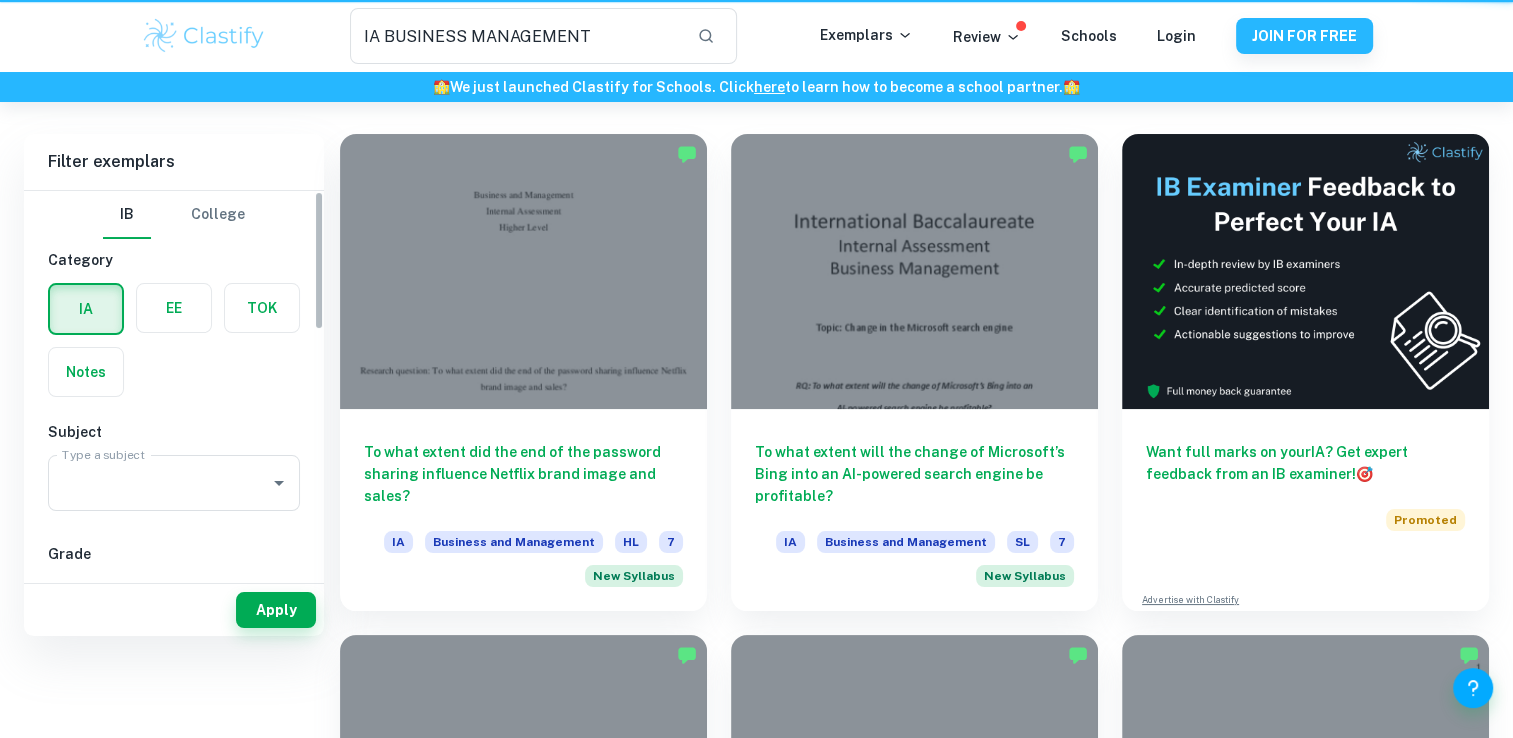 scroll, scrollTop: 0, scrollLeft: 0, axis: both 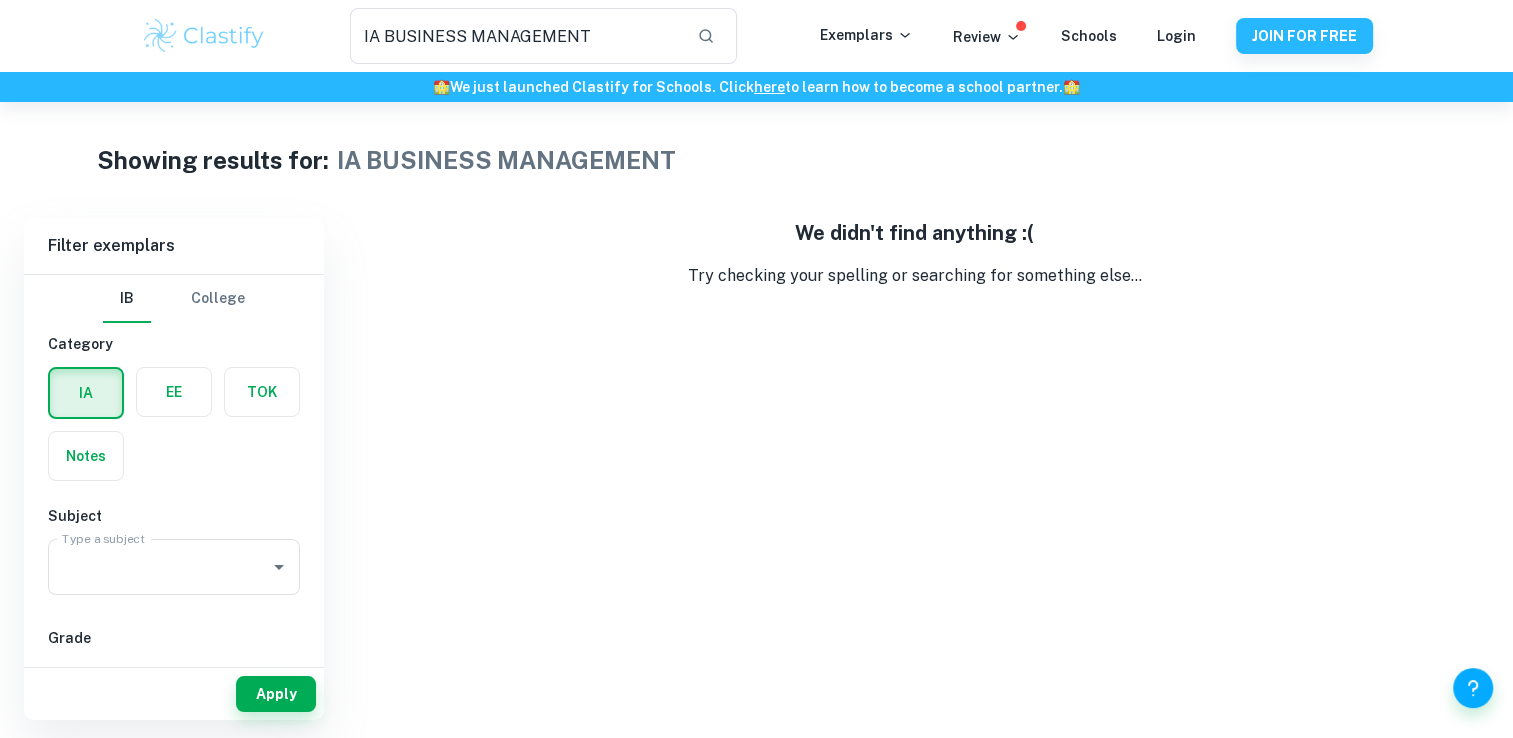 click on "Grade" at bounding box center [174, 638] 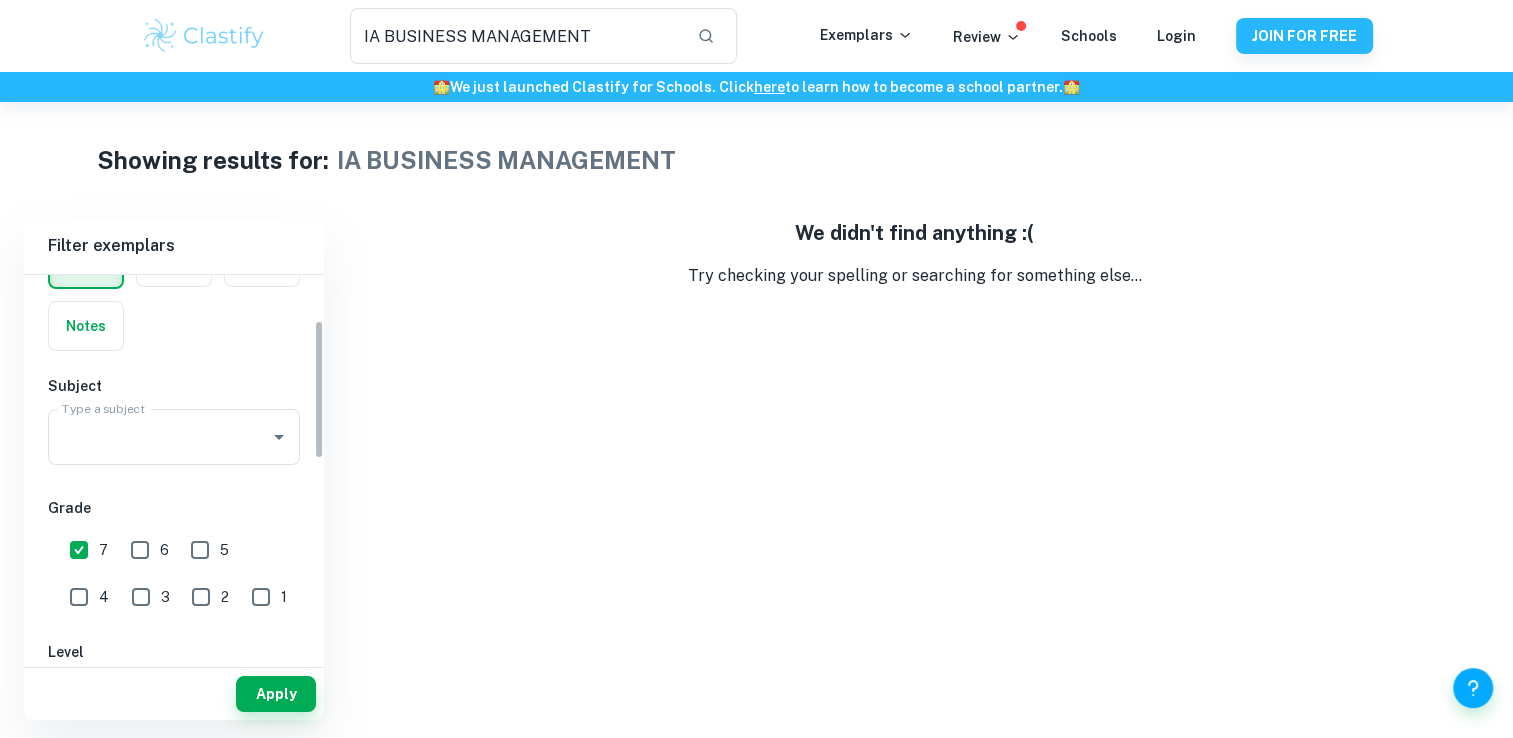 scroll, scrollTop: 132, scrollLeft: 0, axis: vertical 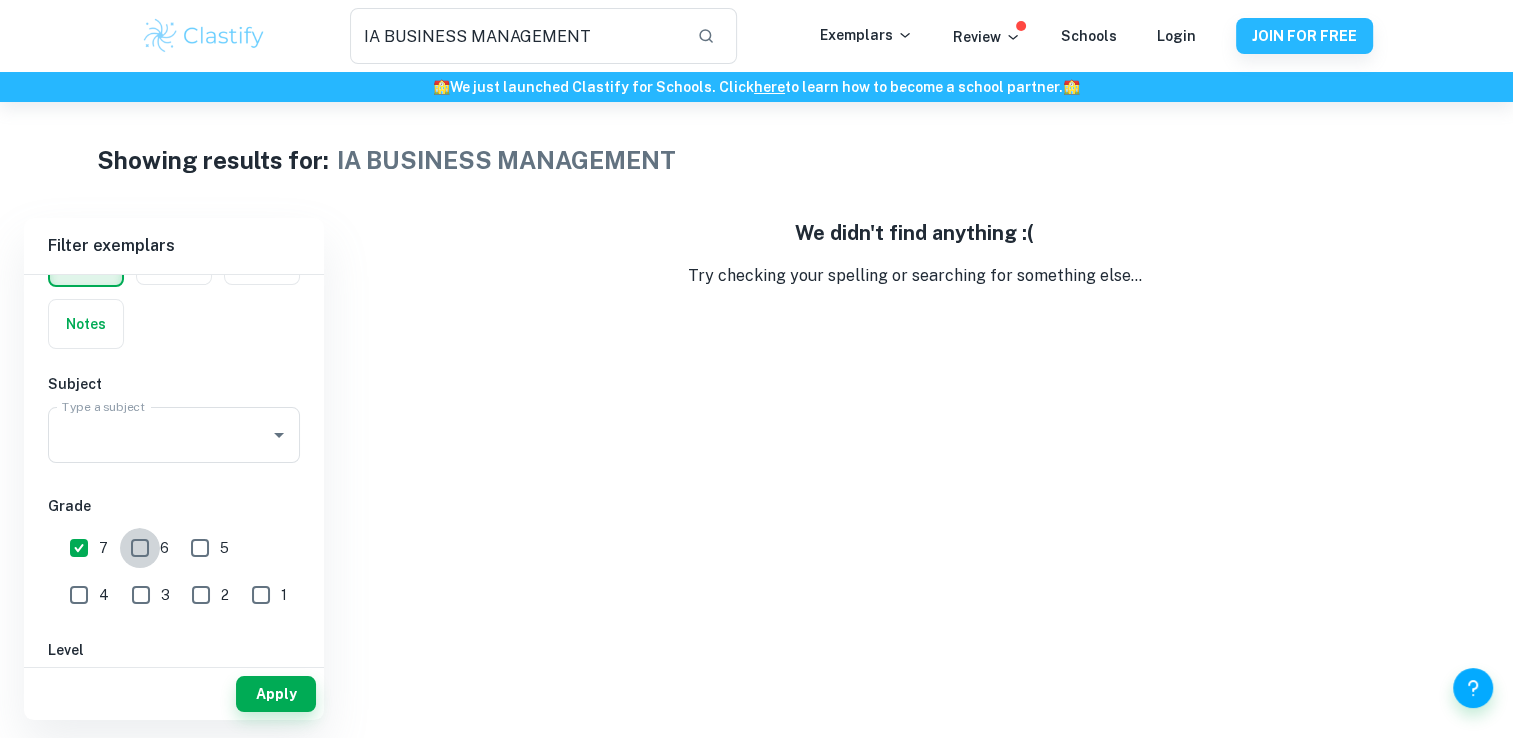 click on "6" at bounding box center (140, 548) 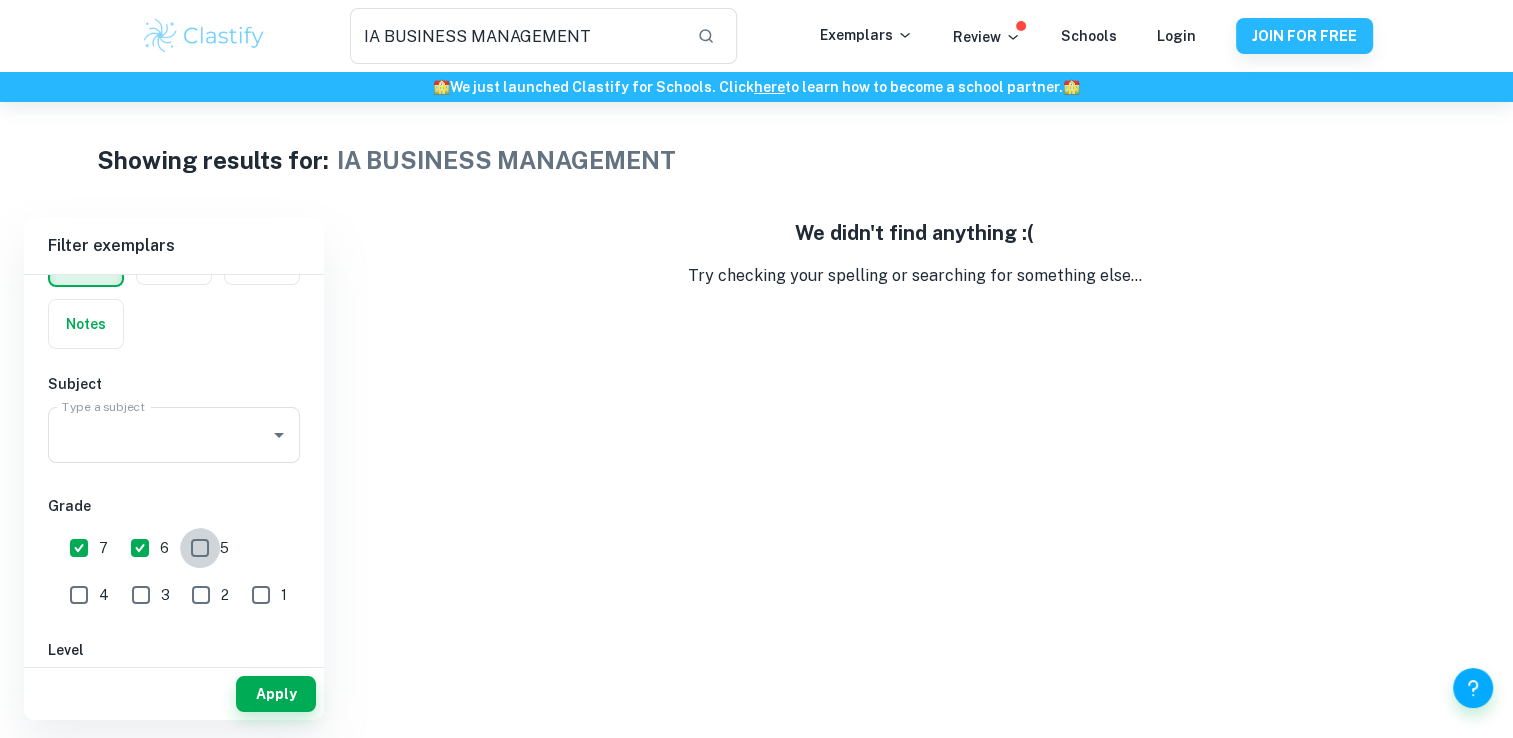 click on "5" at bounding box center [200, 548] 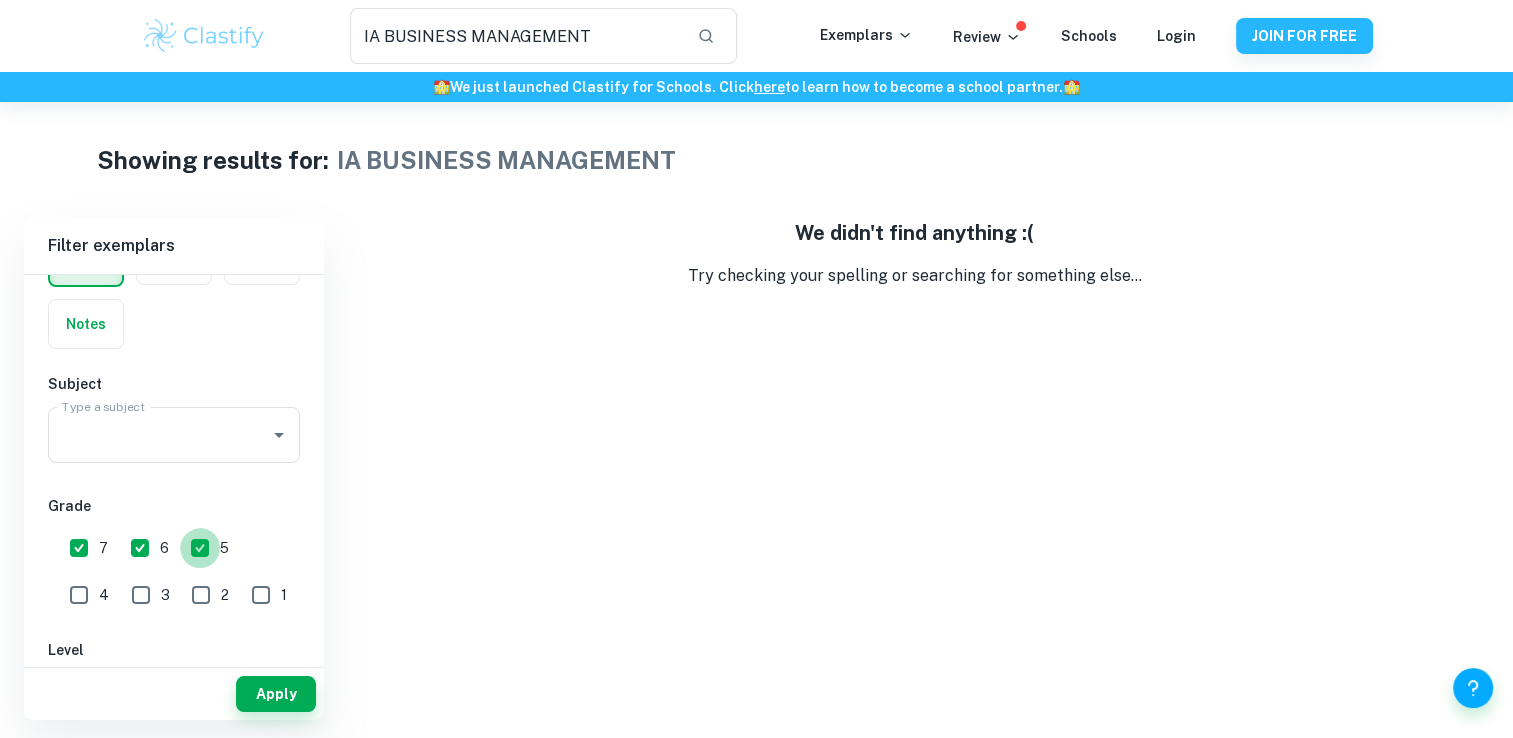 click on "5" at bounding box center [200, 548] 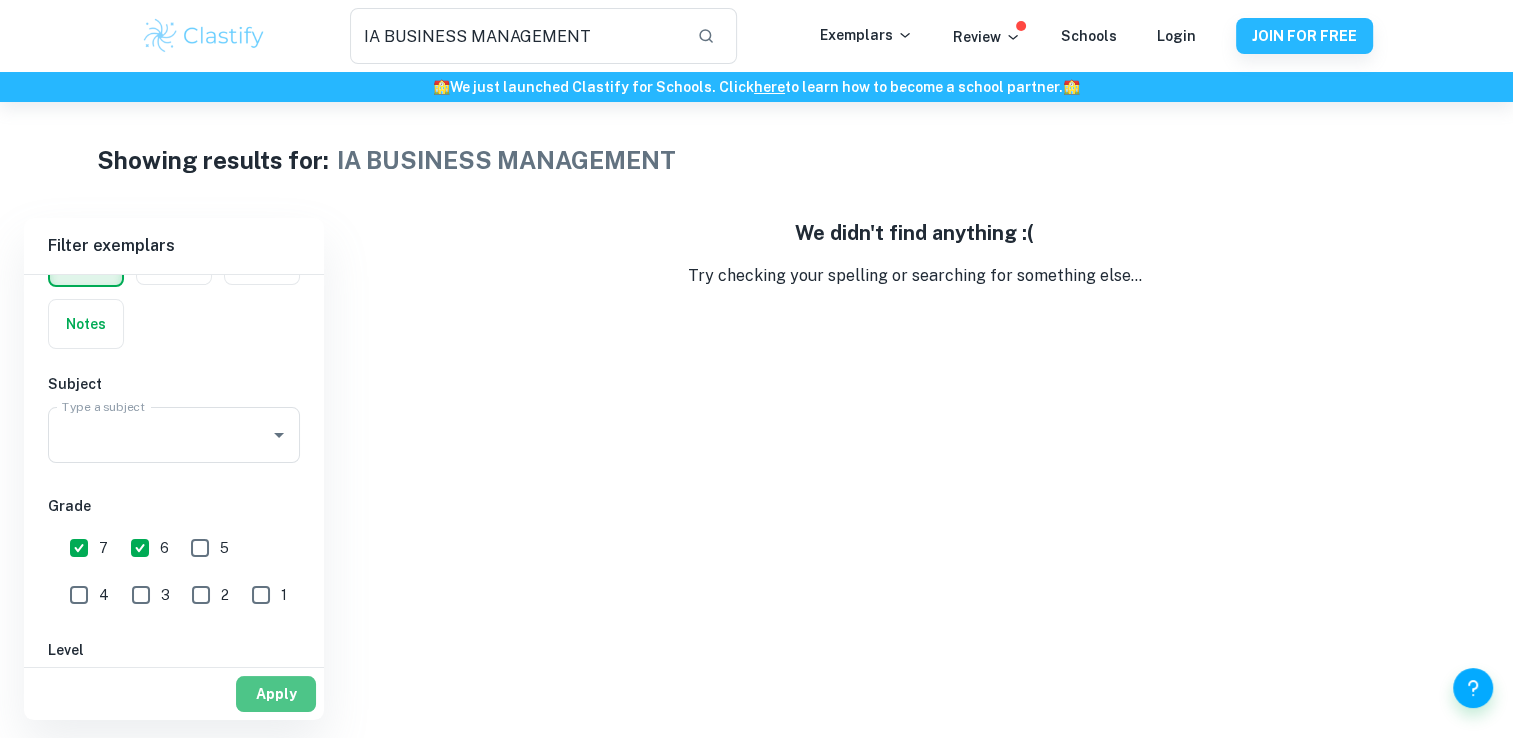click on "Apply" at bounding box center (276, 694) 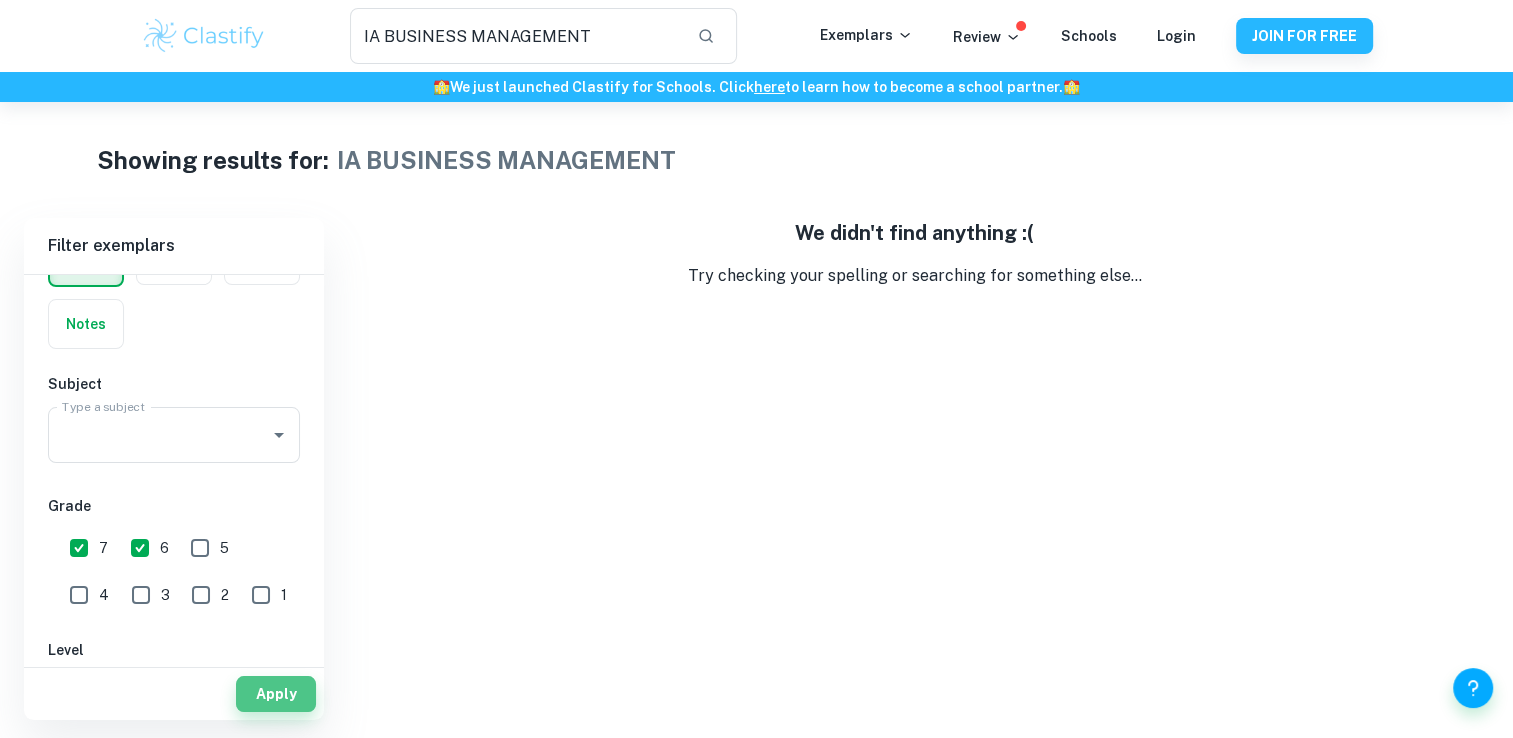 click on "Apply" at bounding box center [276, 694] 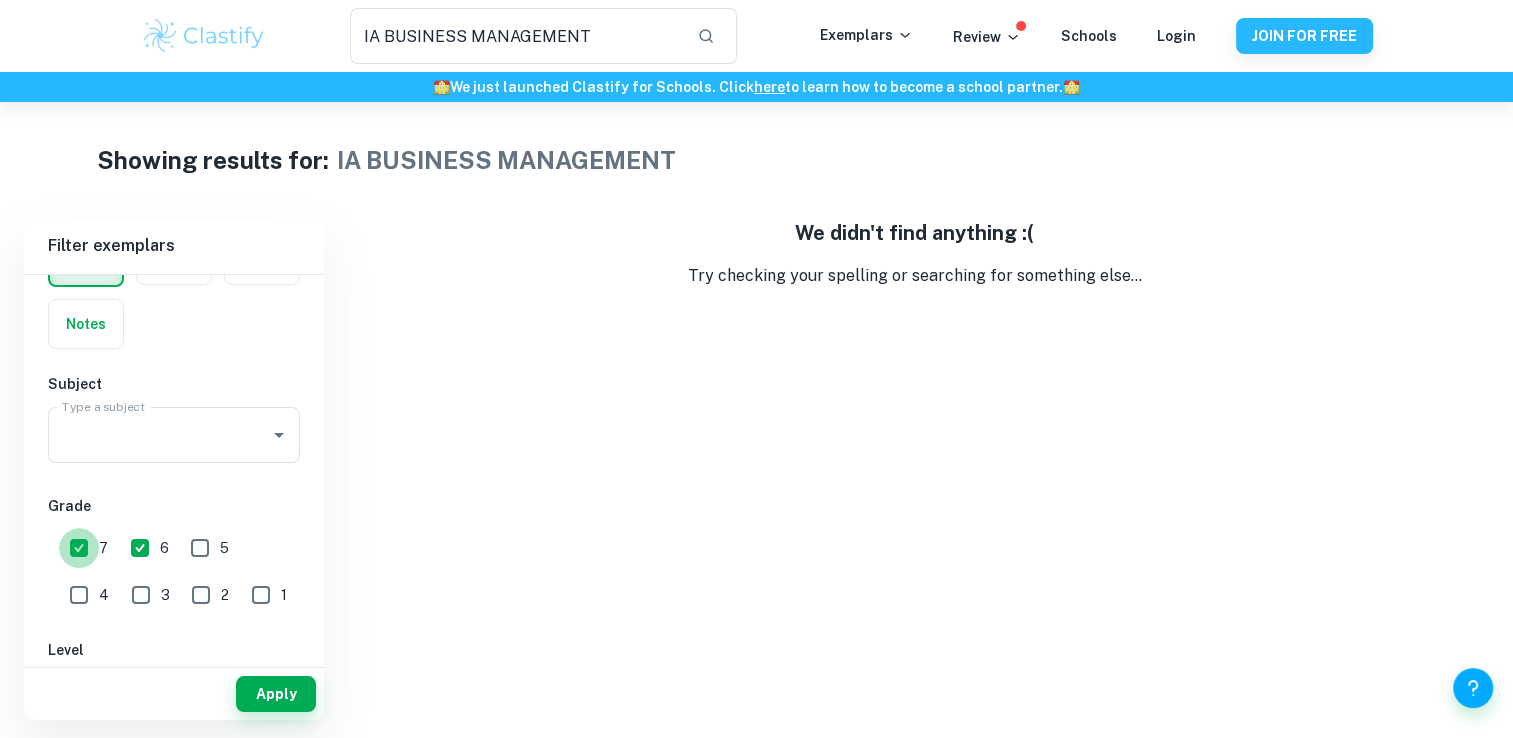 click on "7" at bounding box center (79, 548) 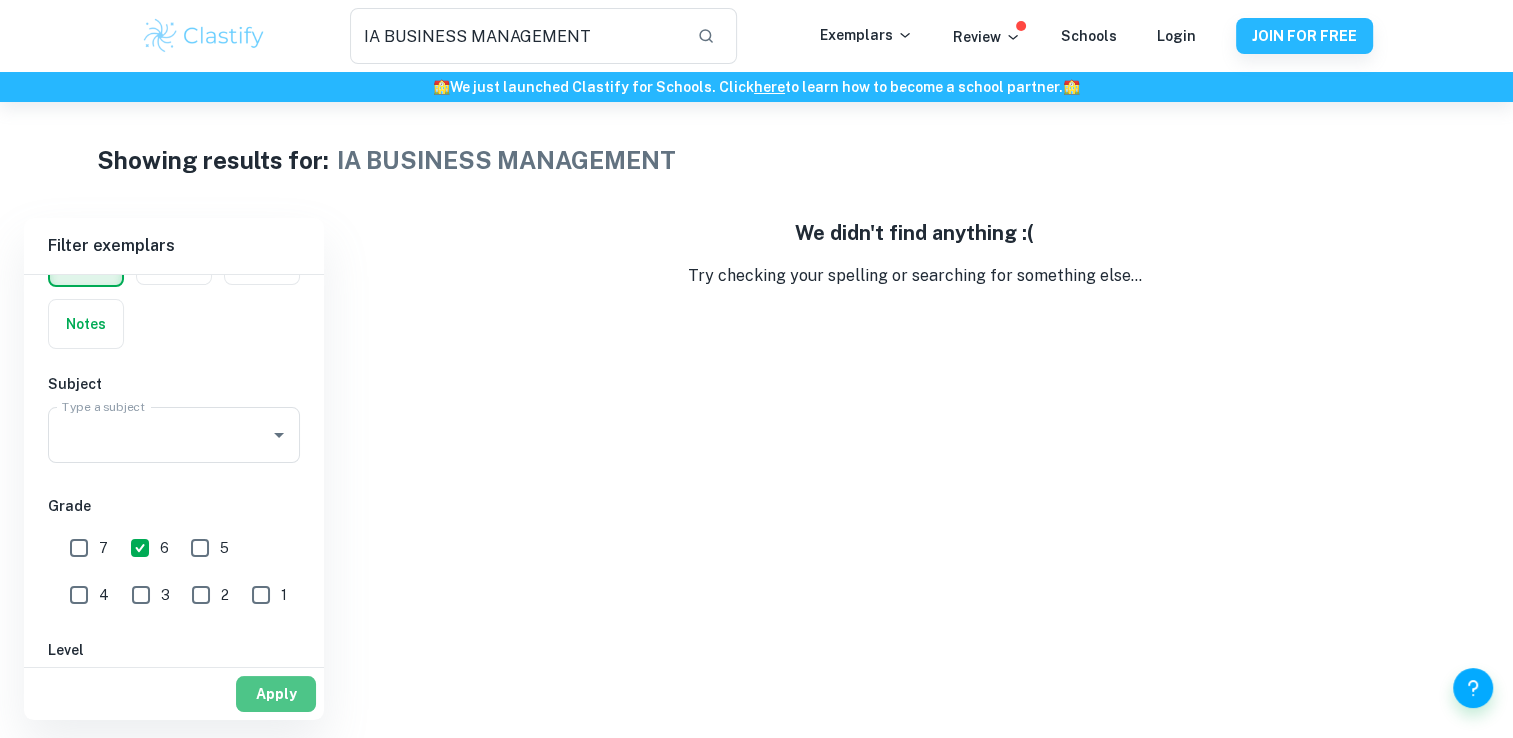 click on "Apply" at bounding box center (276, 694) 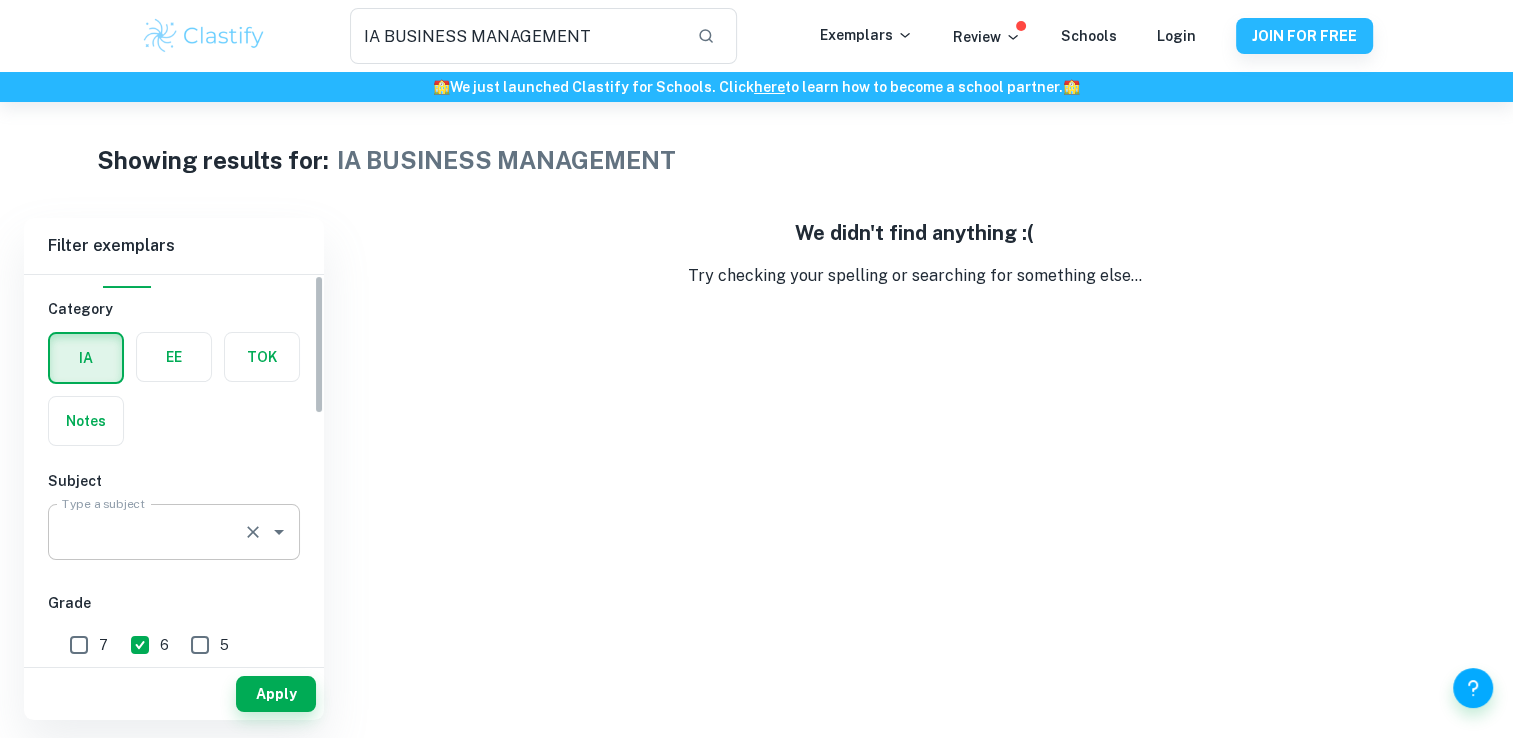 scroll, scrollTop: 0, scrollLeft: 0, axis: both 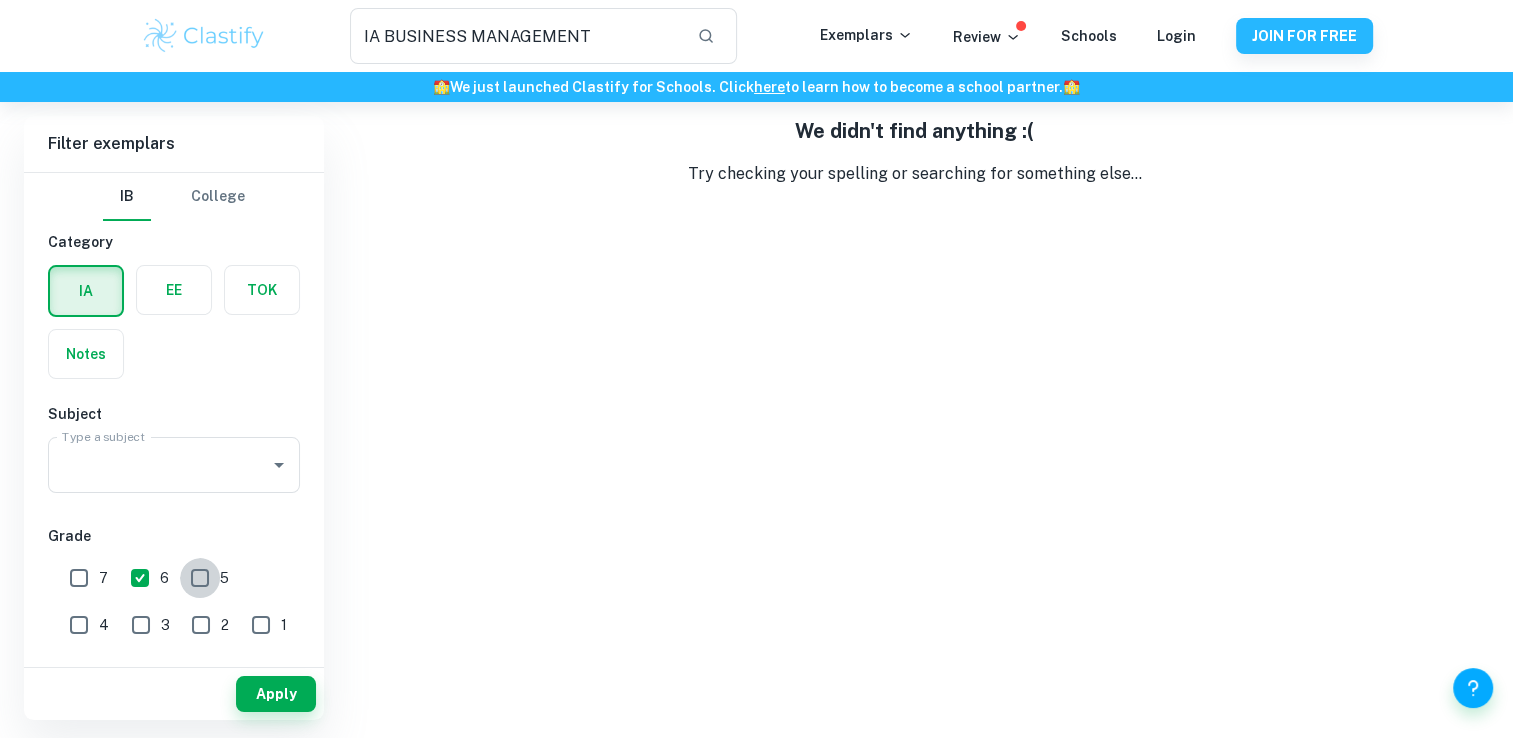click on "5" at bounding box center [200, 578] 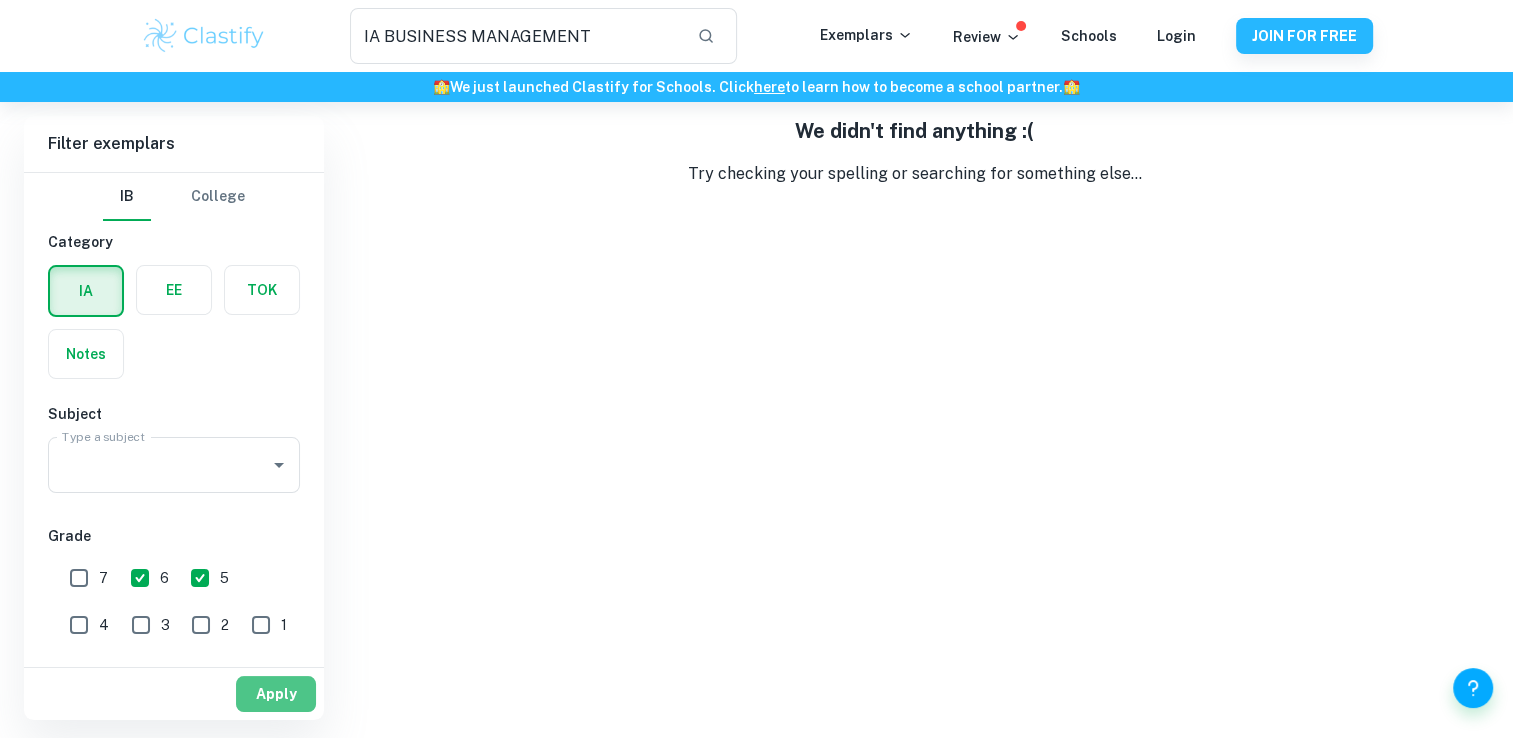 click on "Apply" at bounding box center (276, 694) 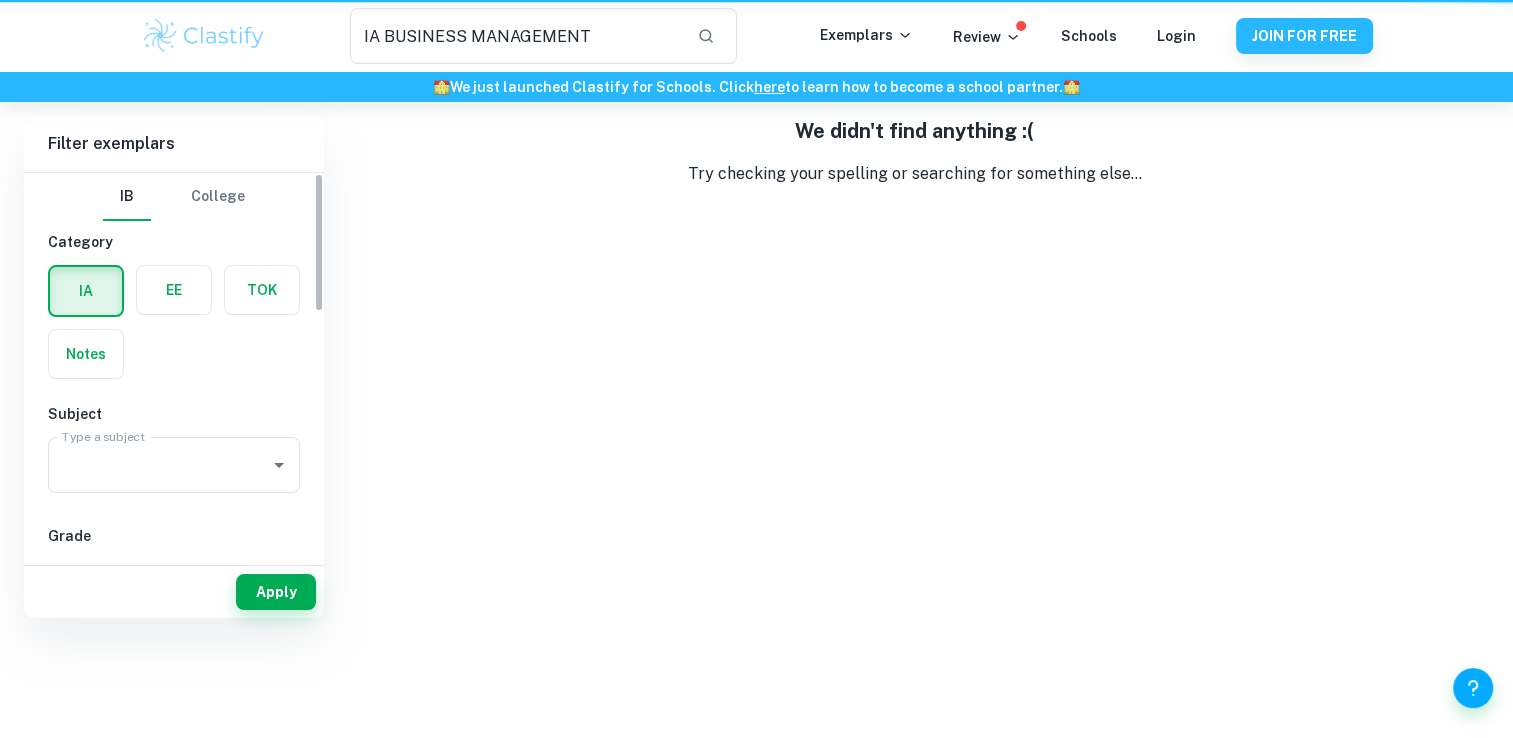 scroll, scrollTop: 0, scrollLeft: 0, axis: both 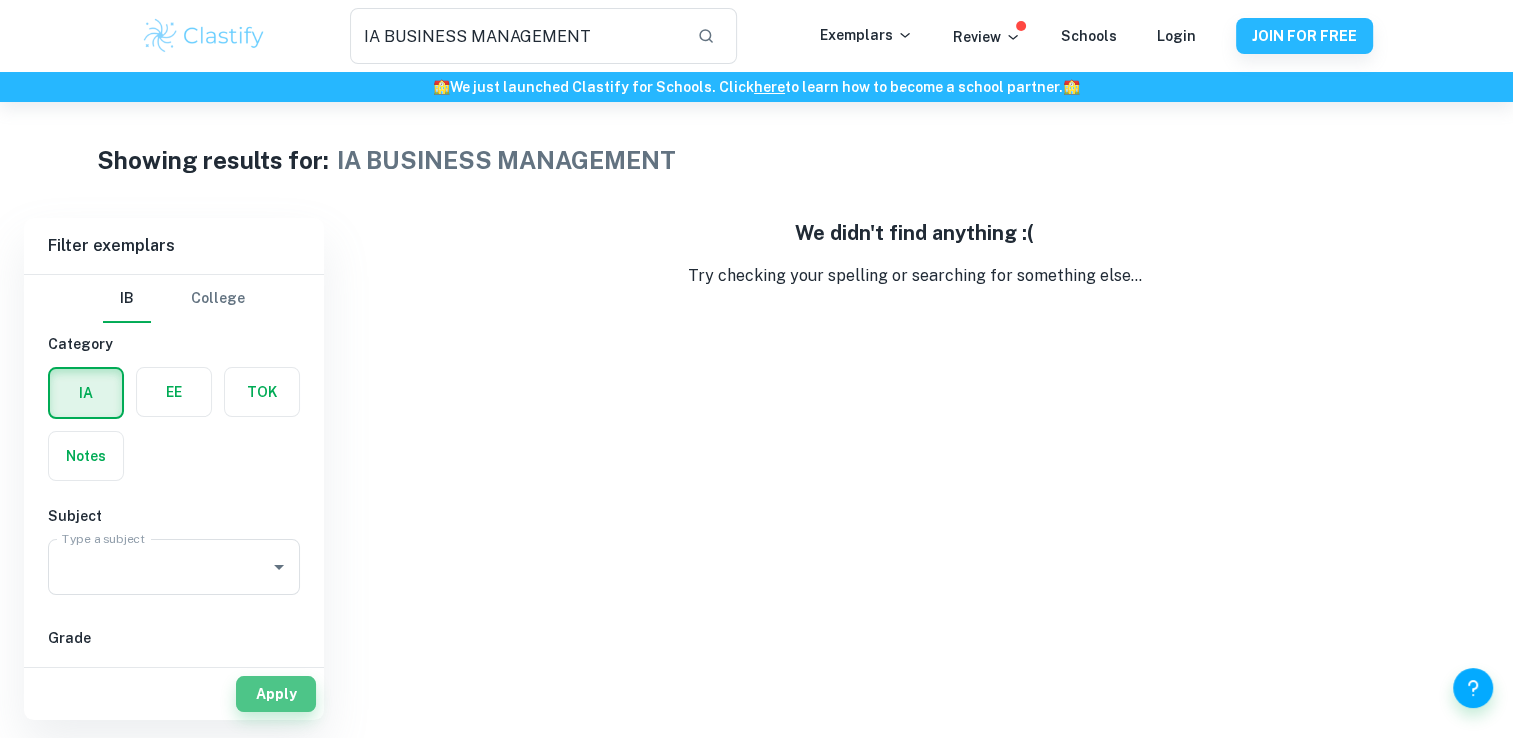 click on "Apply" at bounding box center (276, 694) 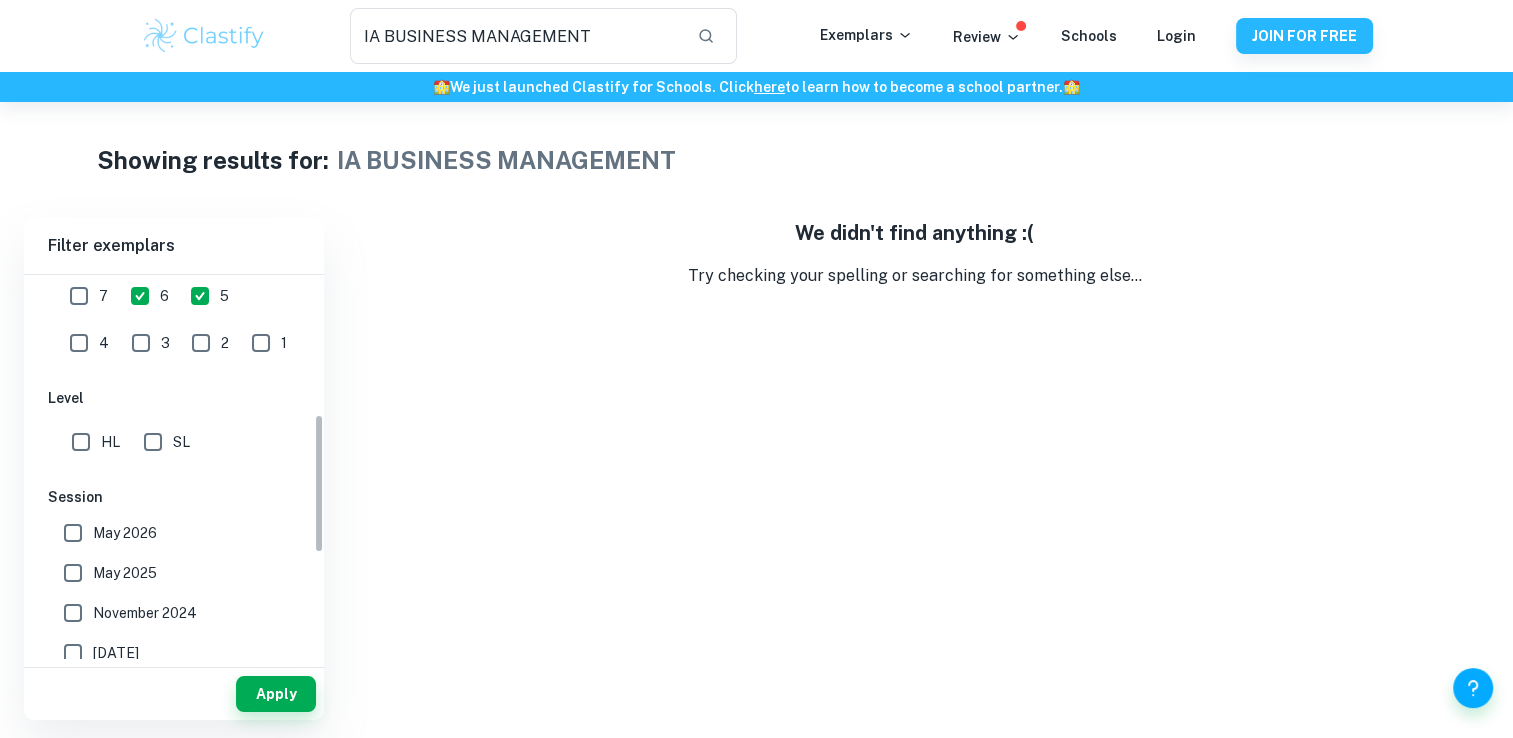 scroll, scrollTop: 386, scrollLeft: 0, axis: vertical 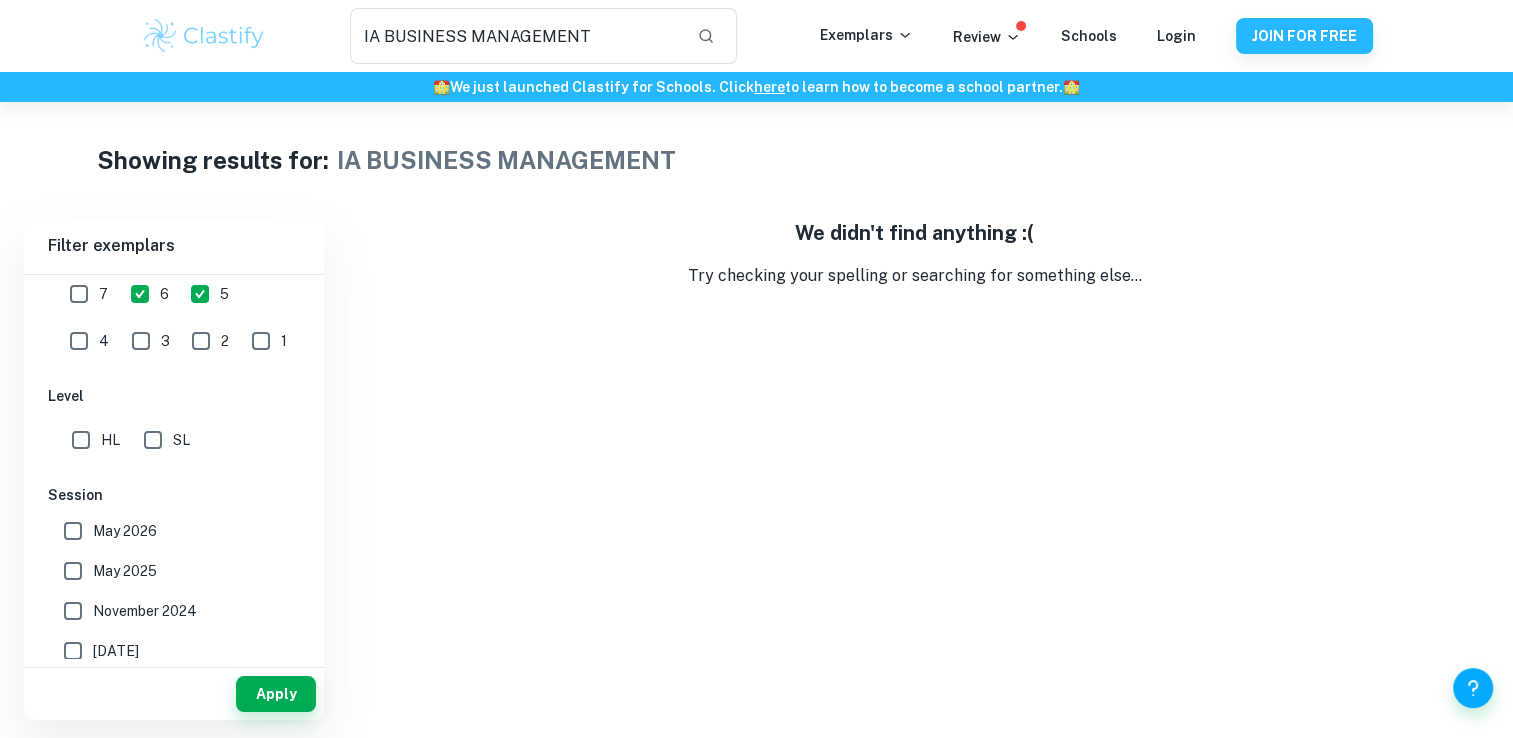 click on "SL" at bounding box center (153, 440) 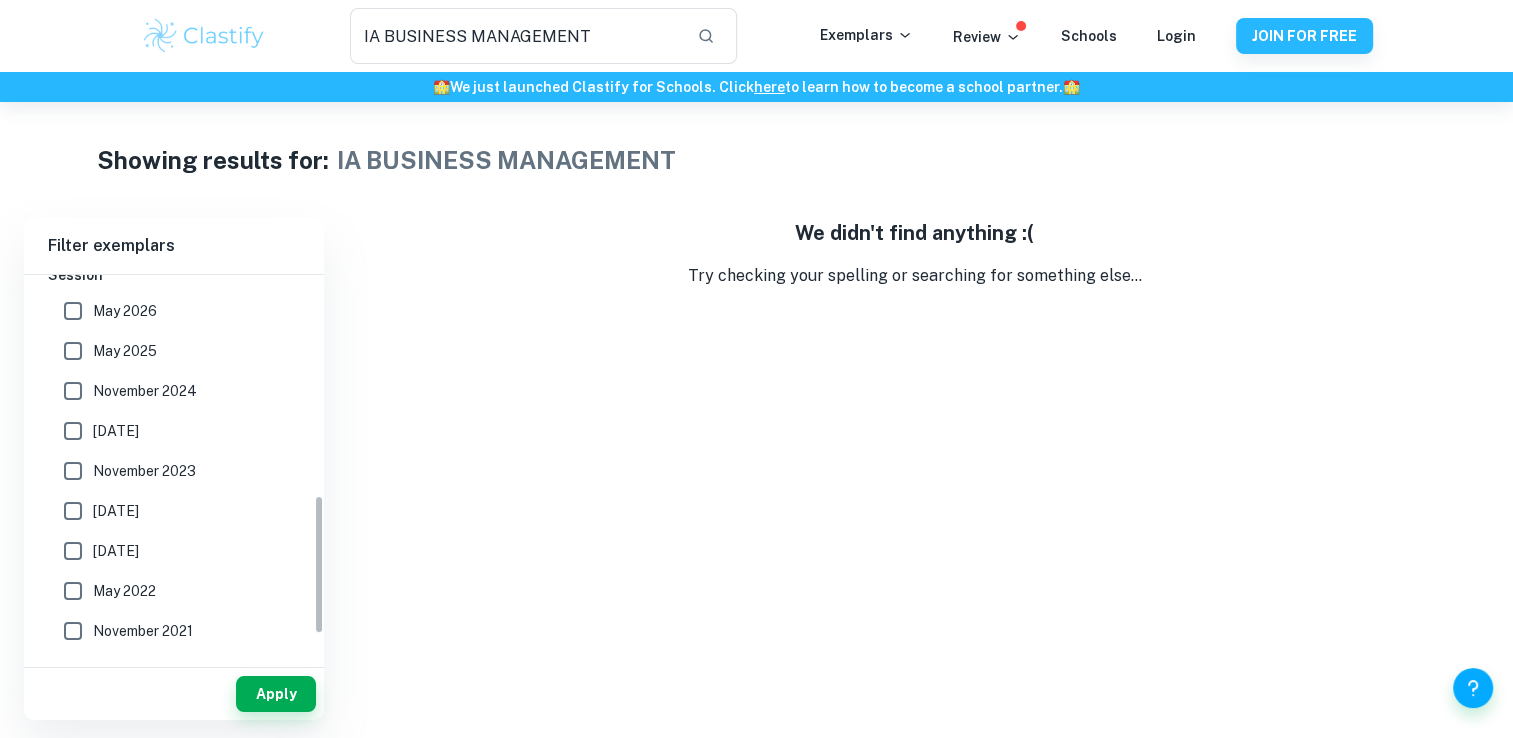 scroll, scrollTop: 607, scrollLeft: 0, axis: vertical 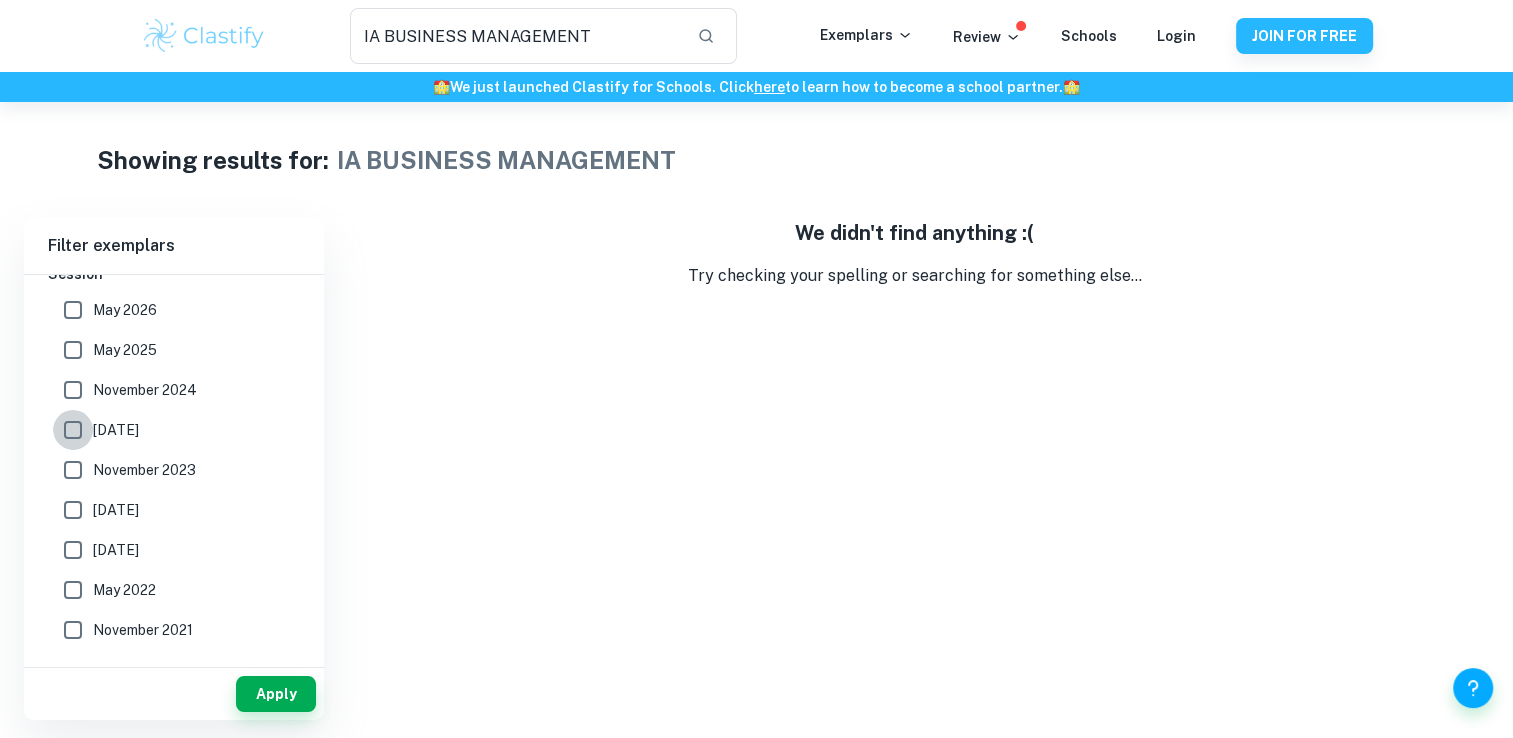 click on "[DATE]" at bounding box center [73, 430] 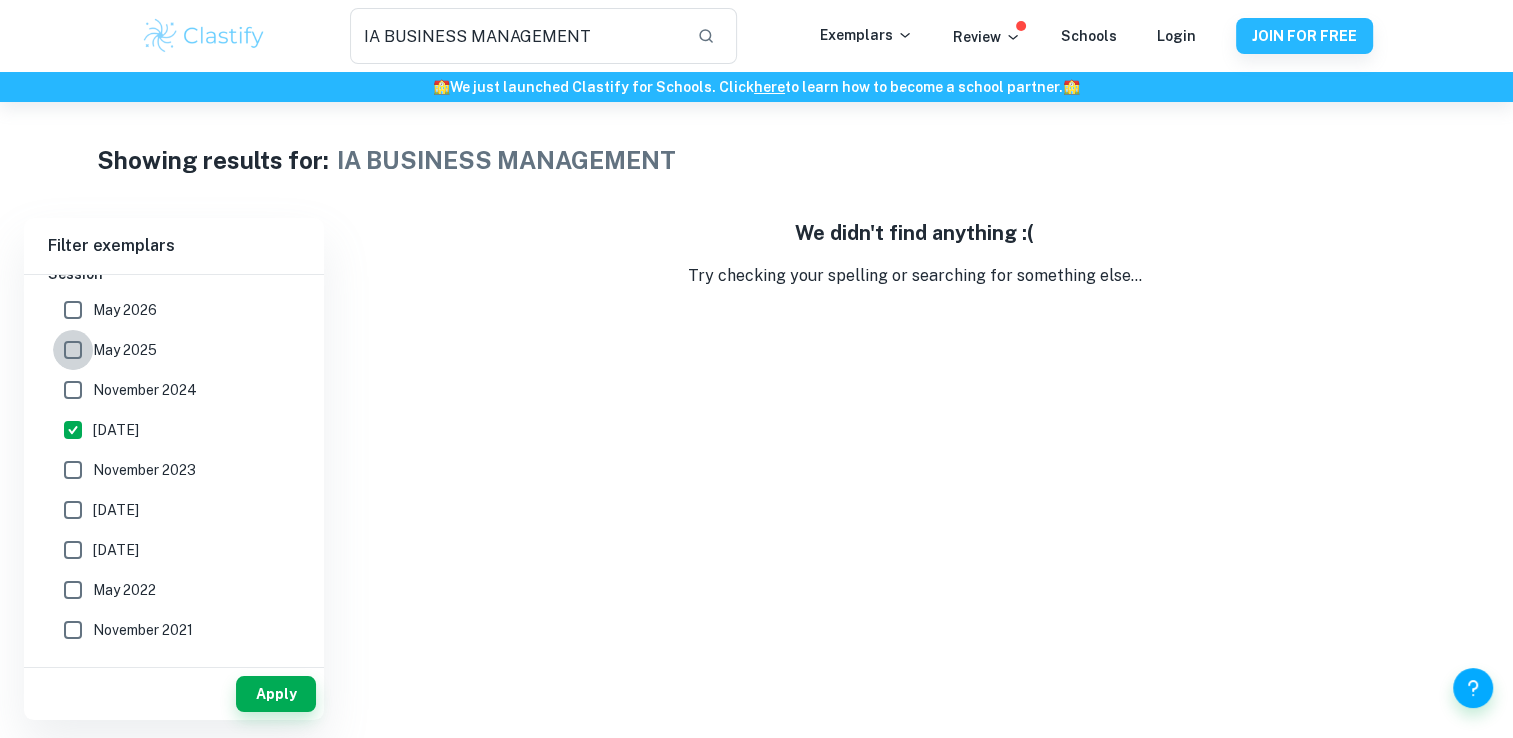 click on "May 2025" at bounding box center [73, 350] 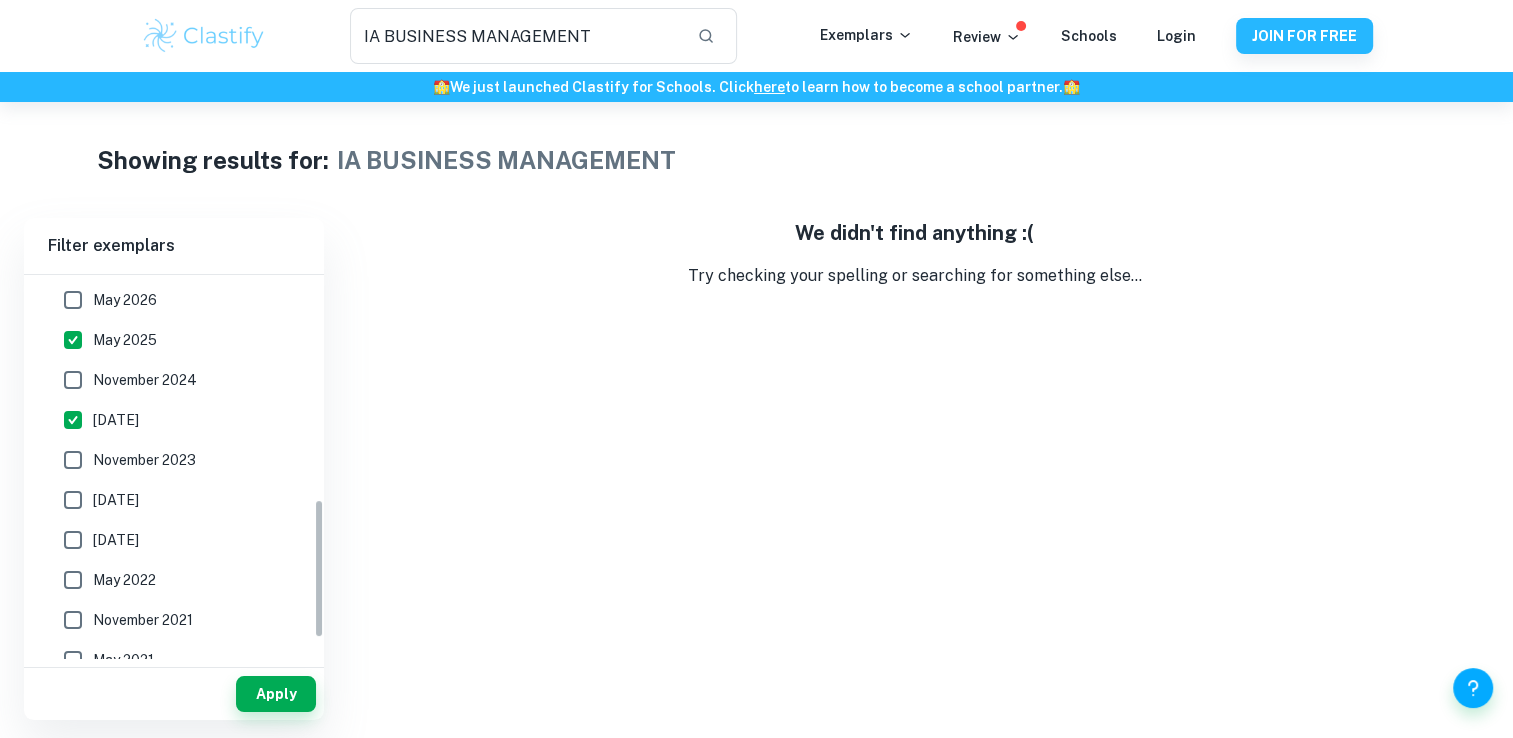 scroll, scrollTop: 573, scrollLeft: 0, axis: vertical 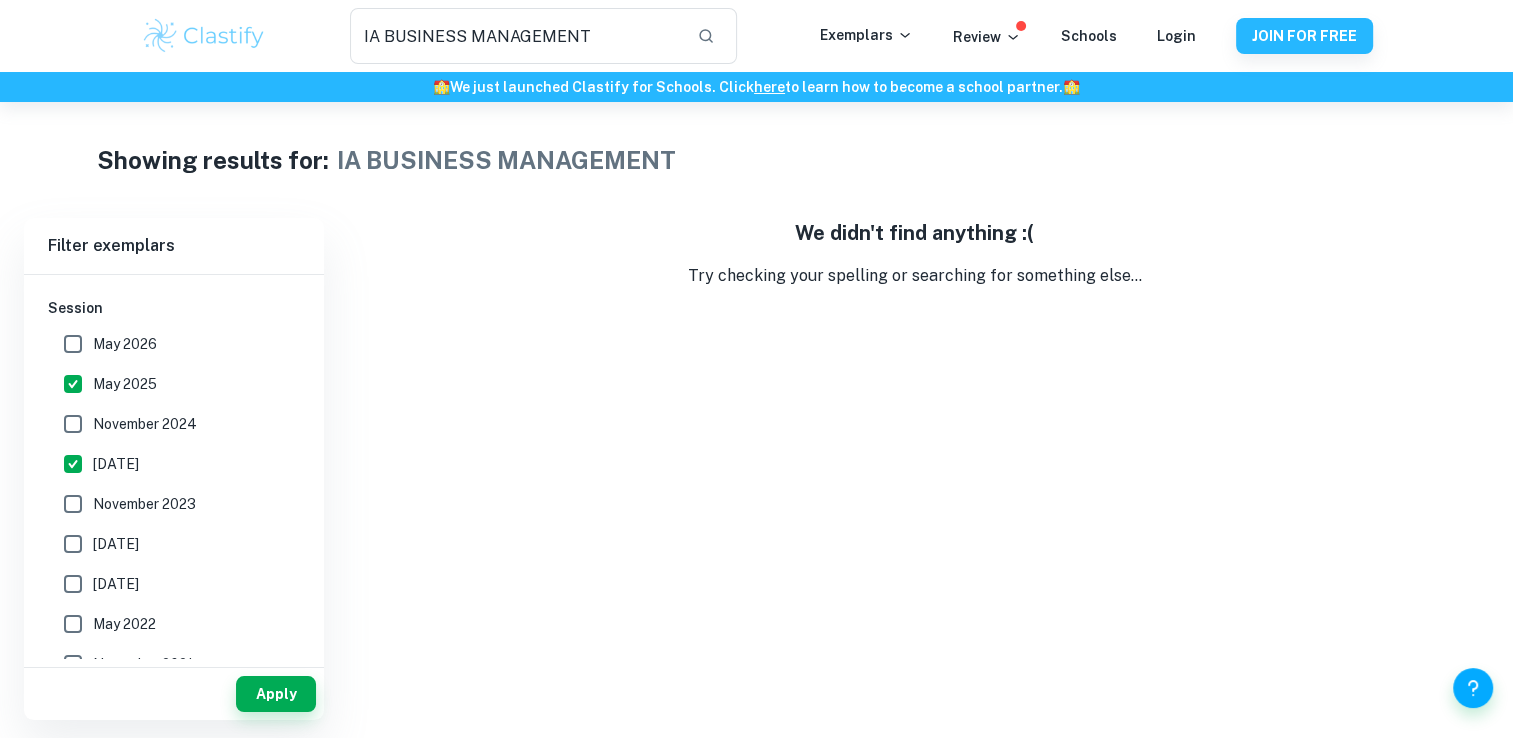 click on "November 2024" at bounding box center [73, 424] 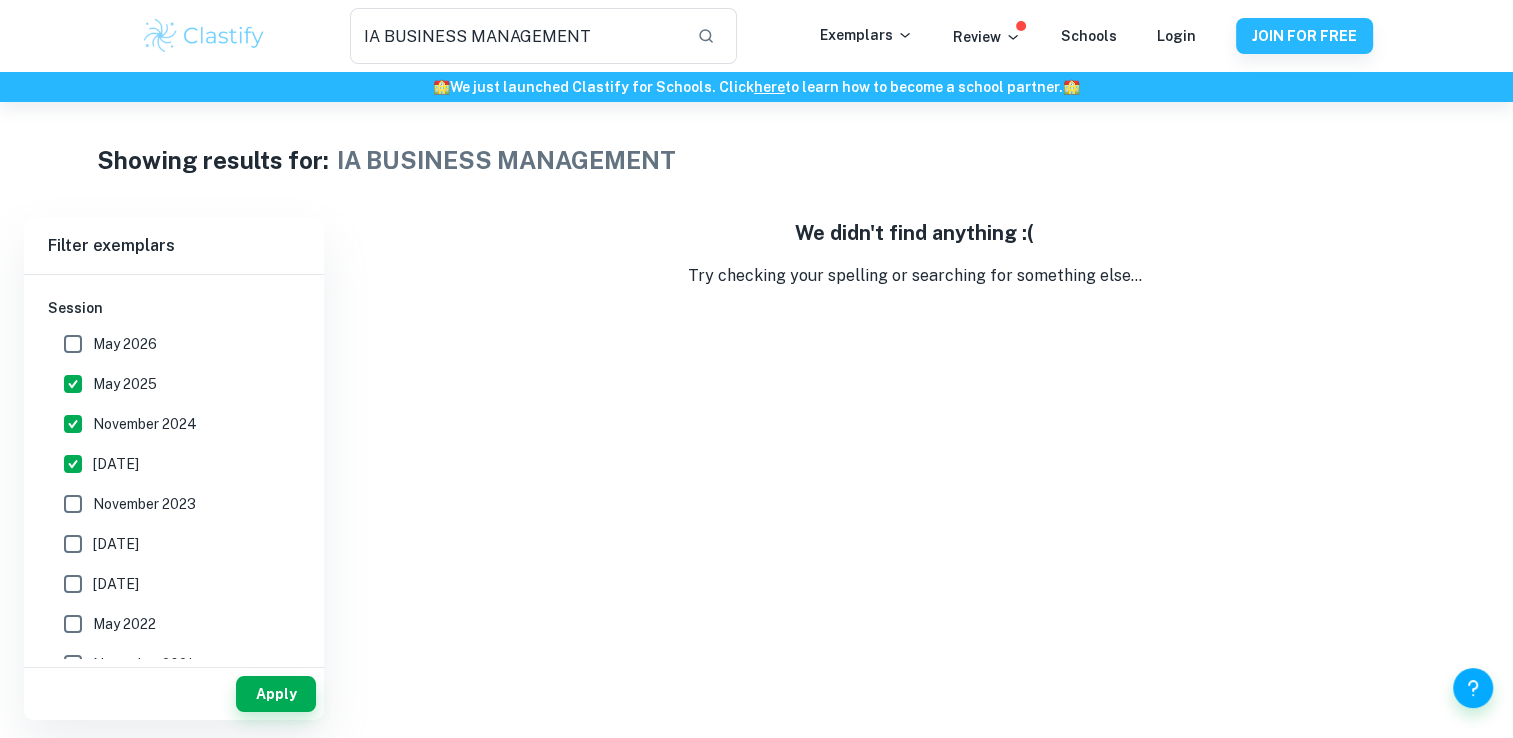 scroll, scrollTop: 675, scrollLeft: 0, axis: vertical 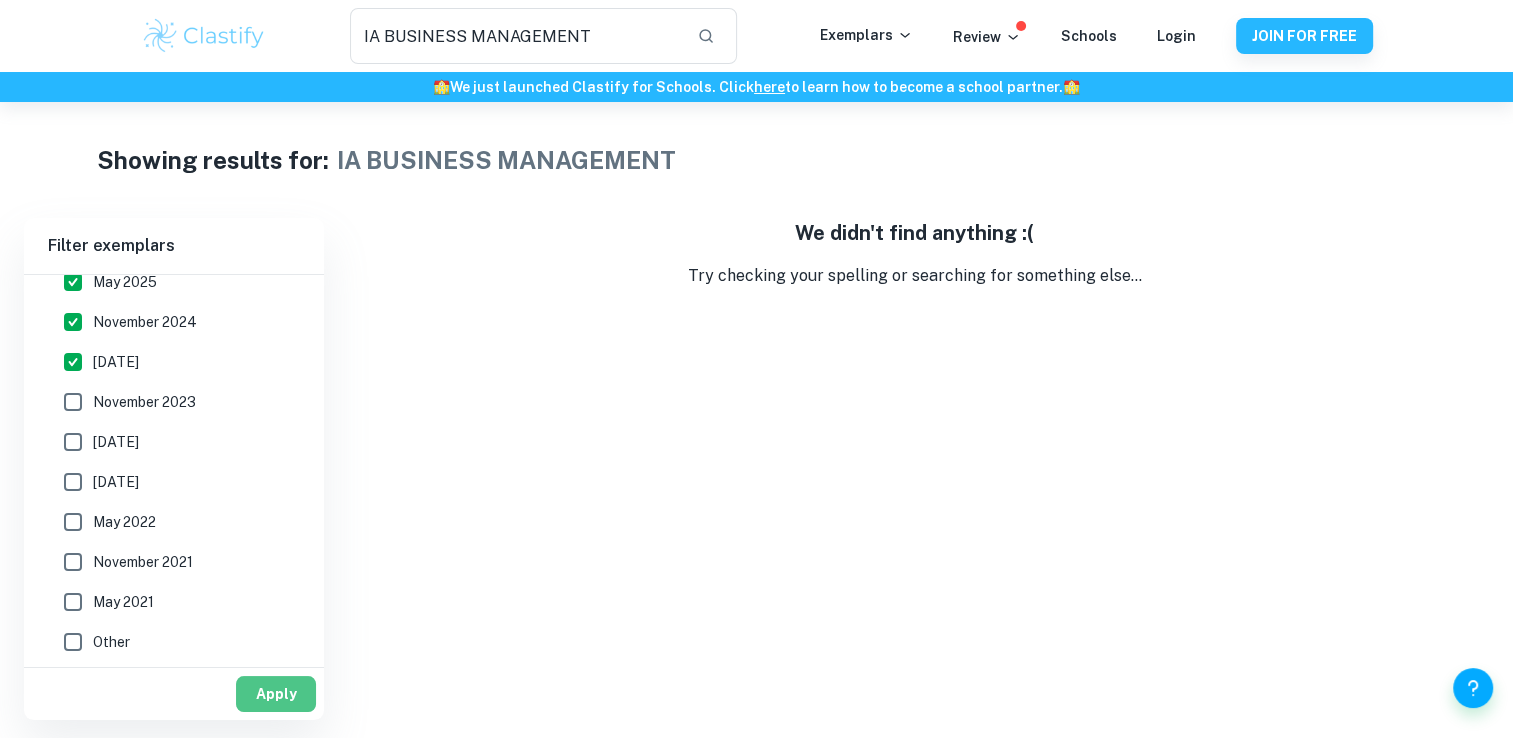 click on "Apply" at bounding box center [276, 694] 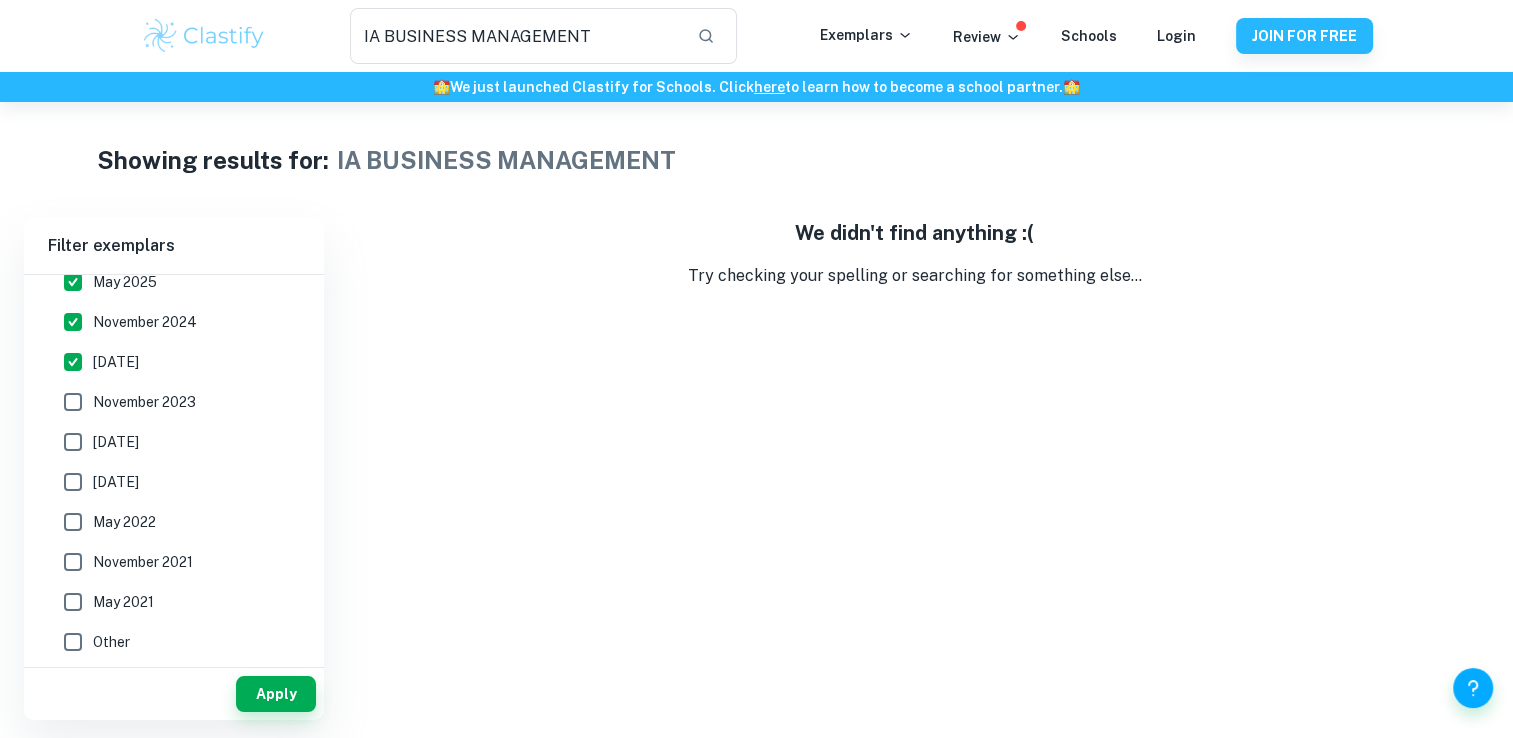 click on "Apply" at bounding box center (276, 694) 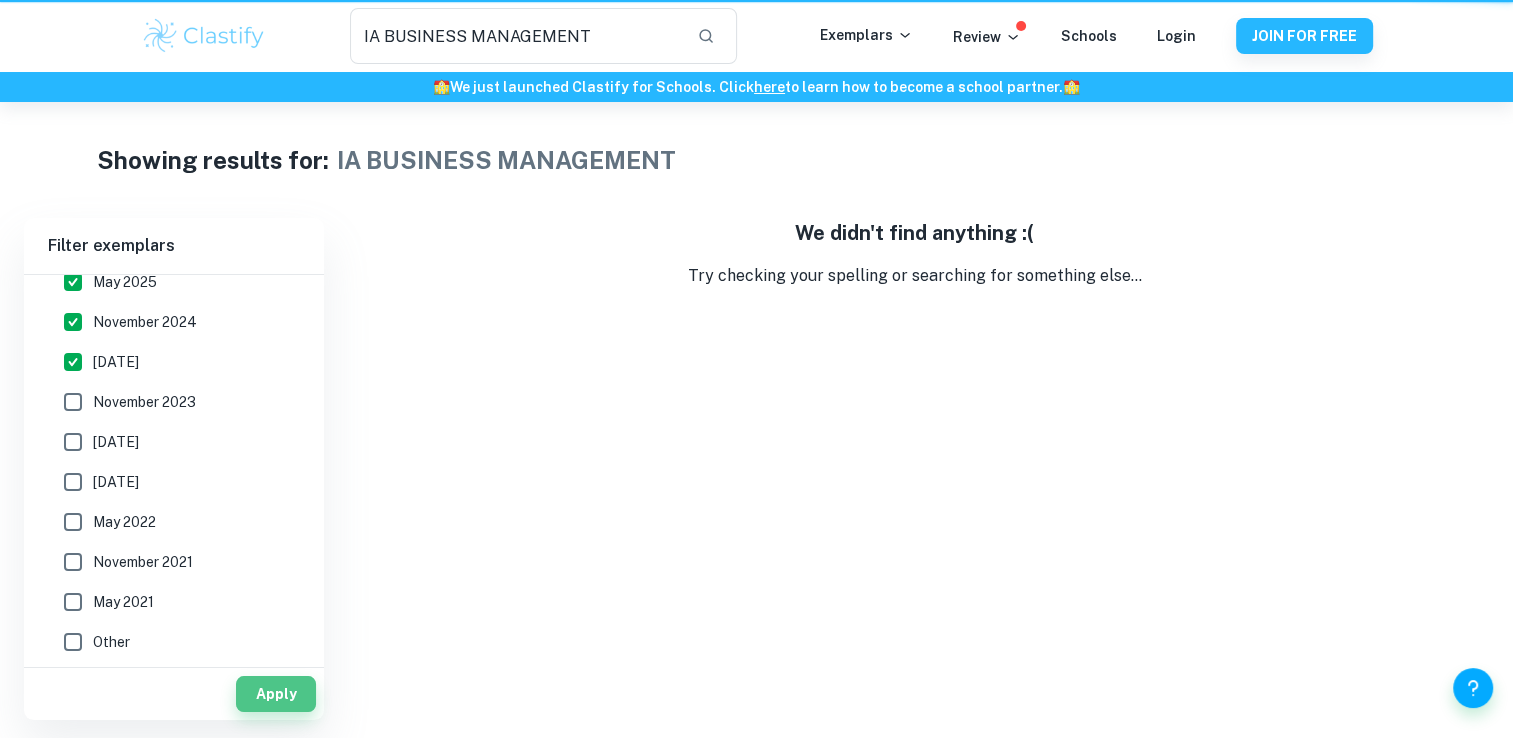 click on "Apply" at bounding box center [276, 694] 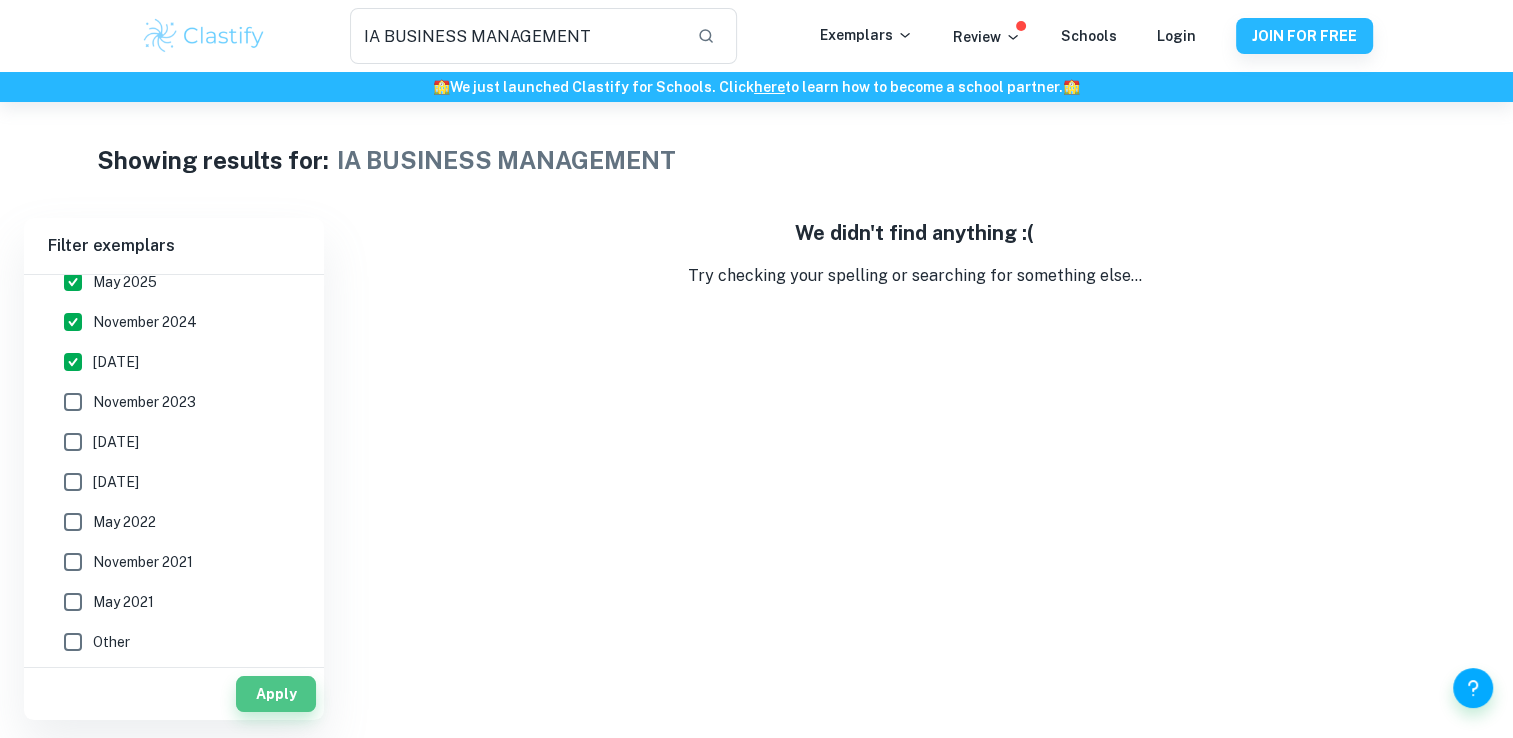 click on "Apply" at bounding box center [276, 694] 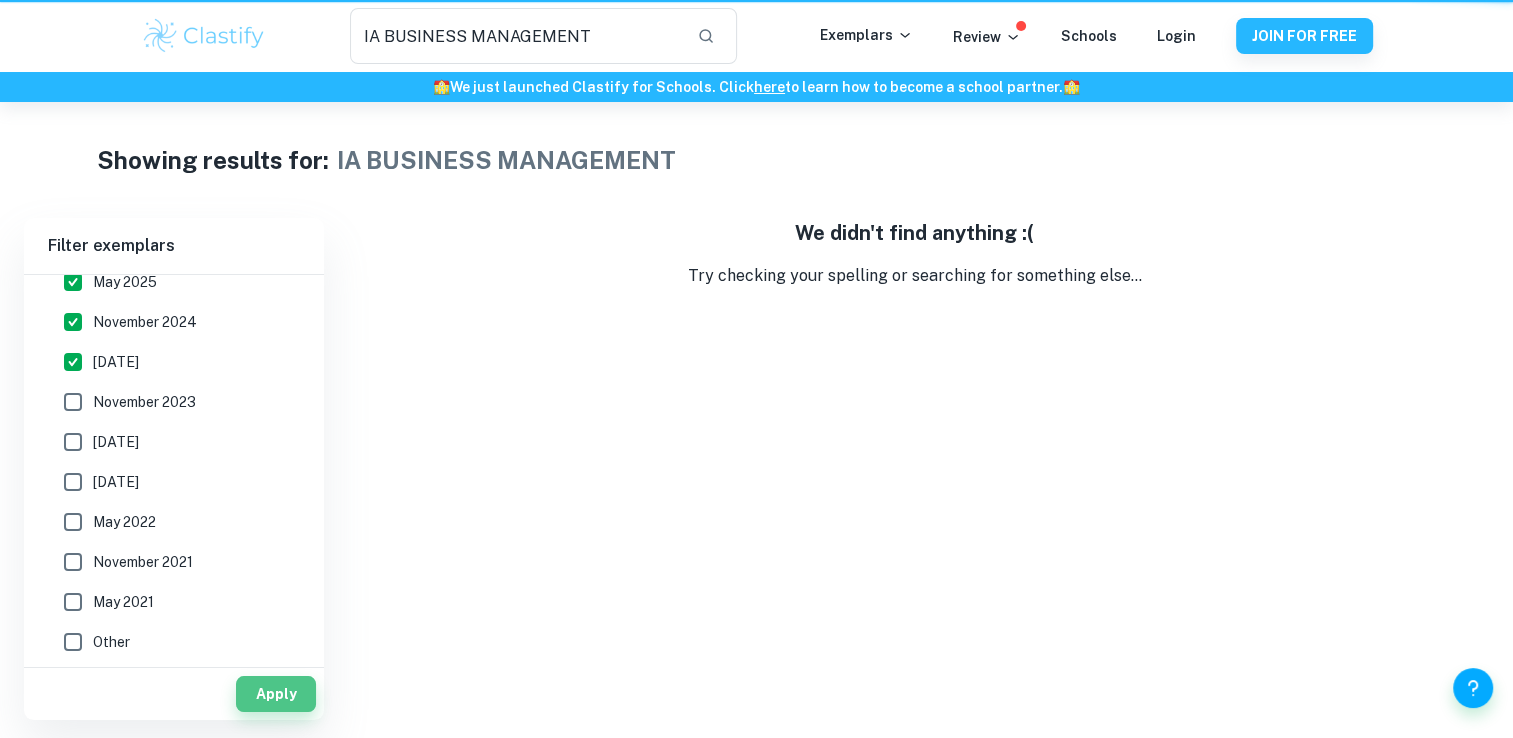 click on "Apply" at bounding box center [276, 694] 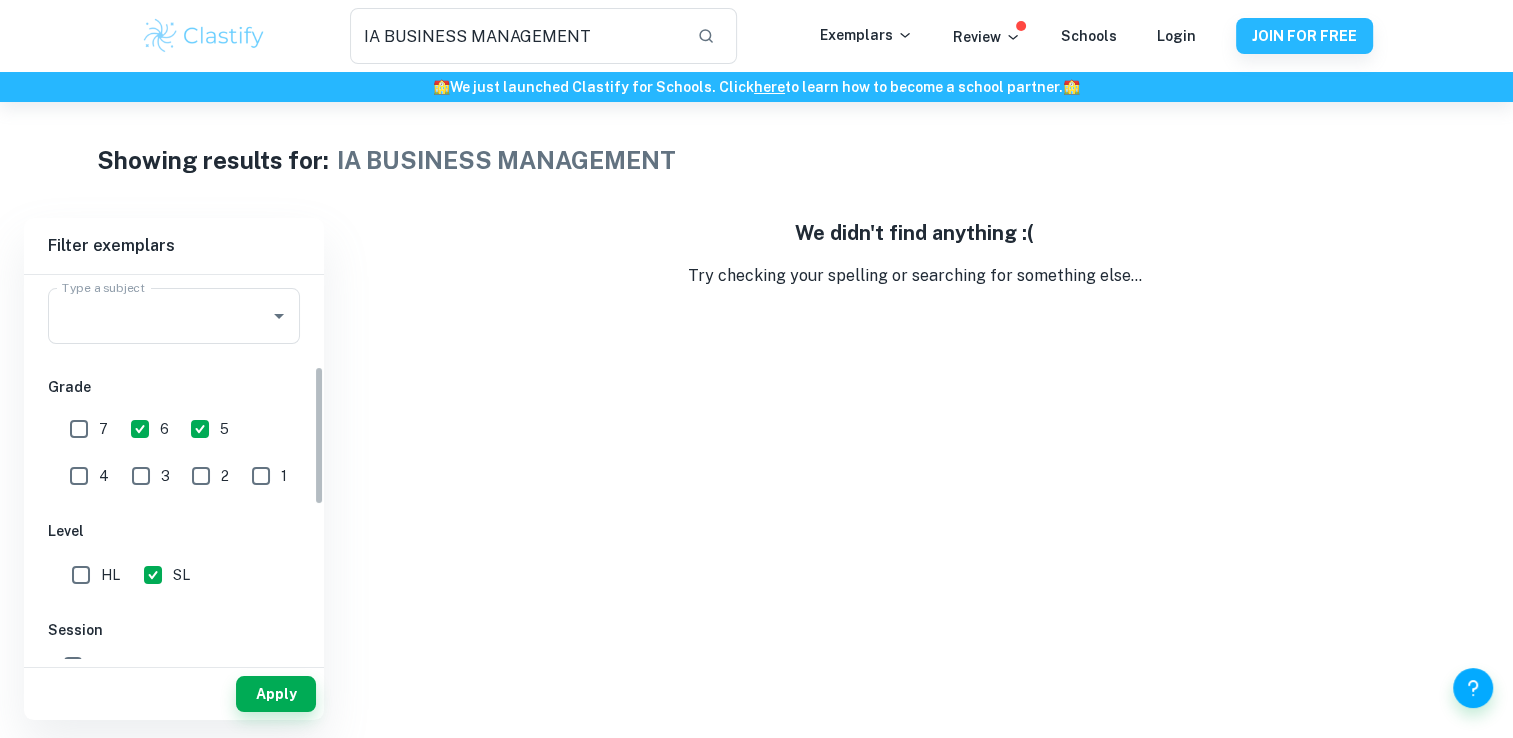 scroll, scrollTop: 0, scrollLeft: 0, axis: both 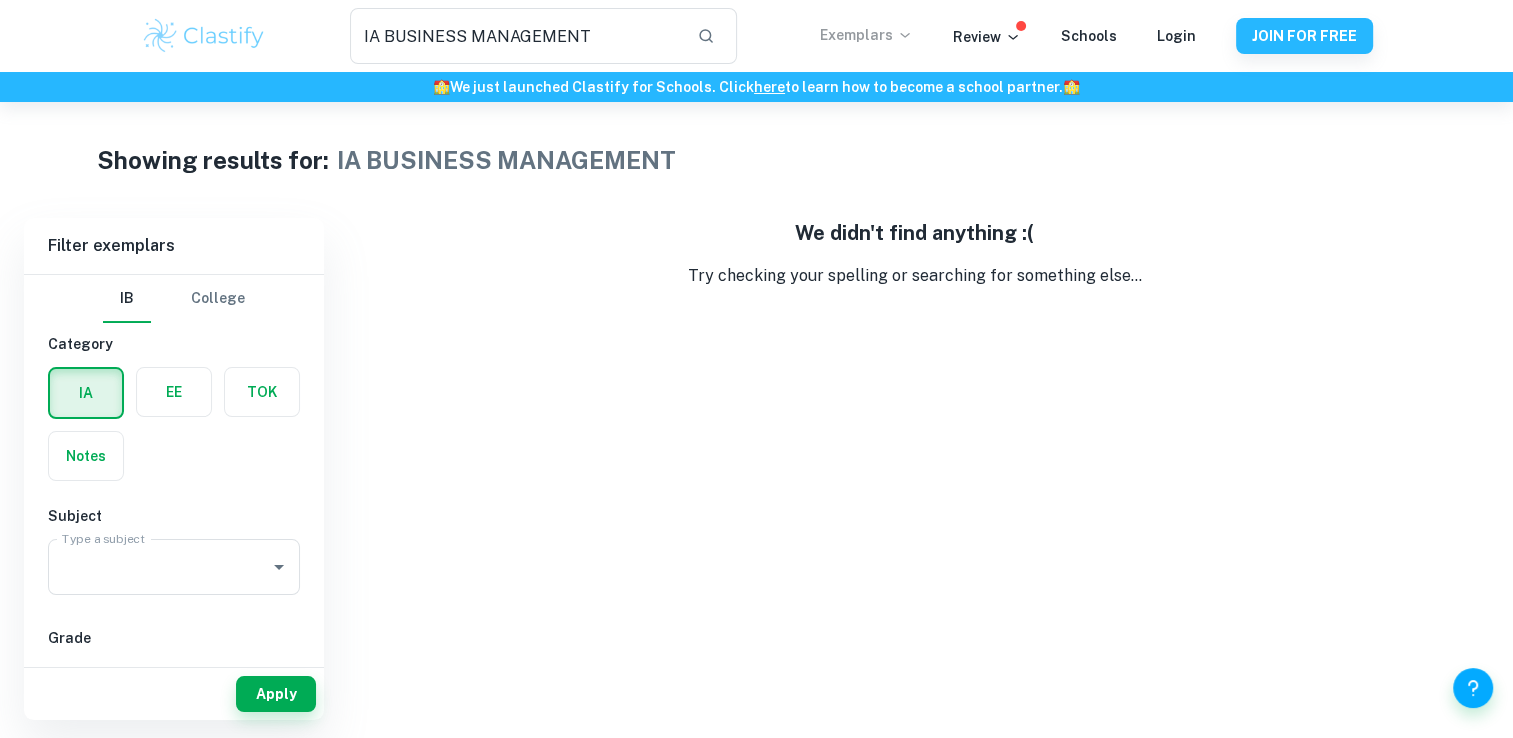 click on "Exemplars" at bounding box center (866, 35) 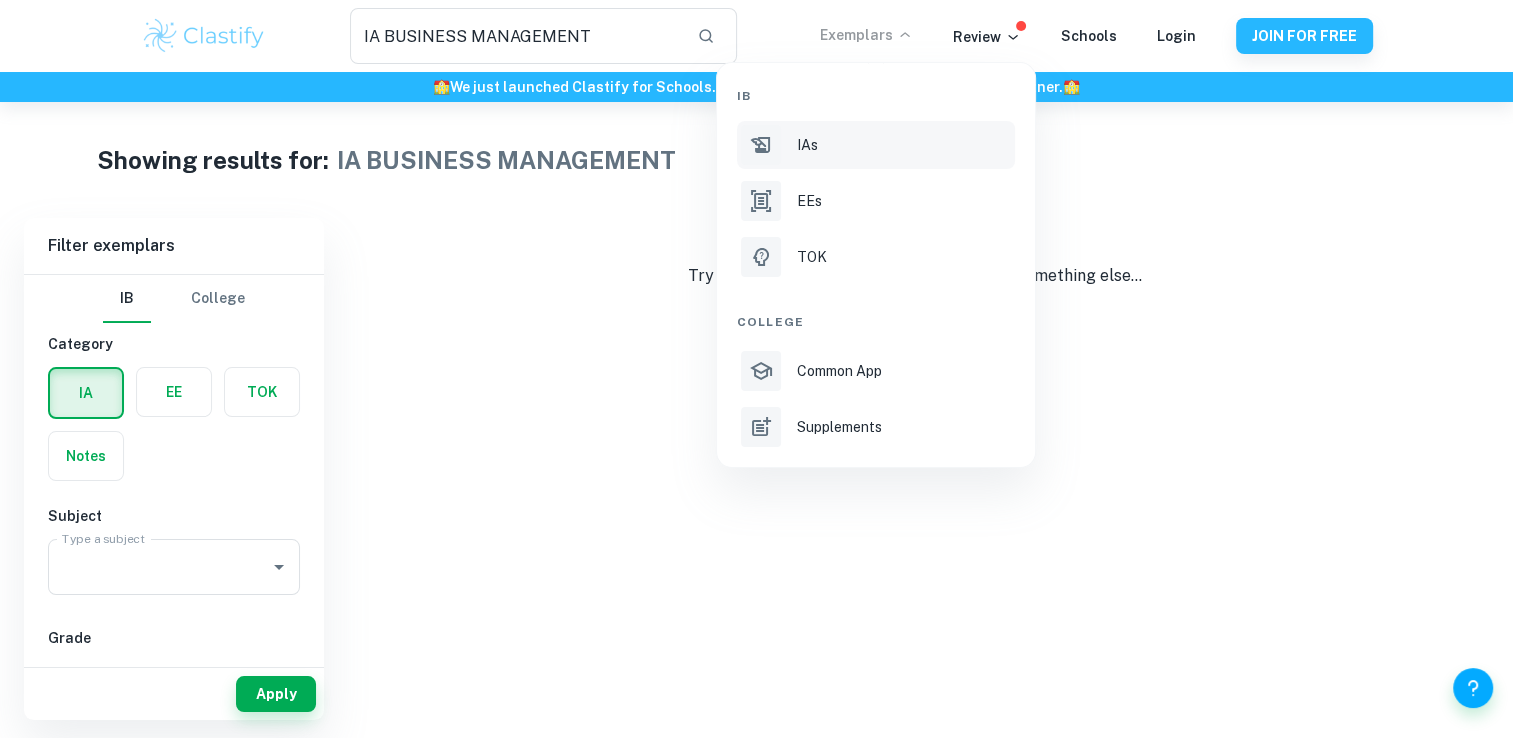 click on "IAs" at bounding box center (876, 145) 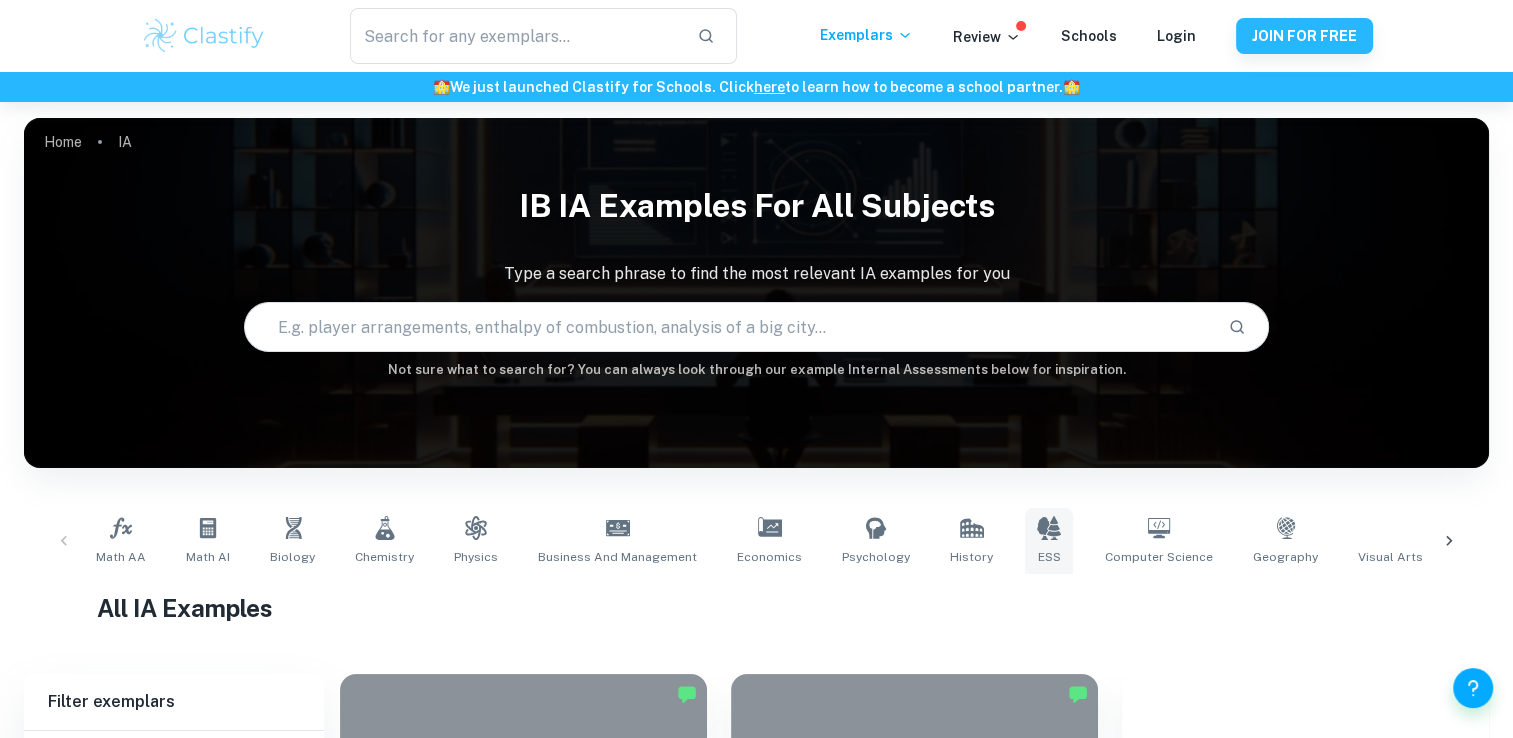click 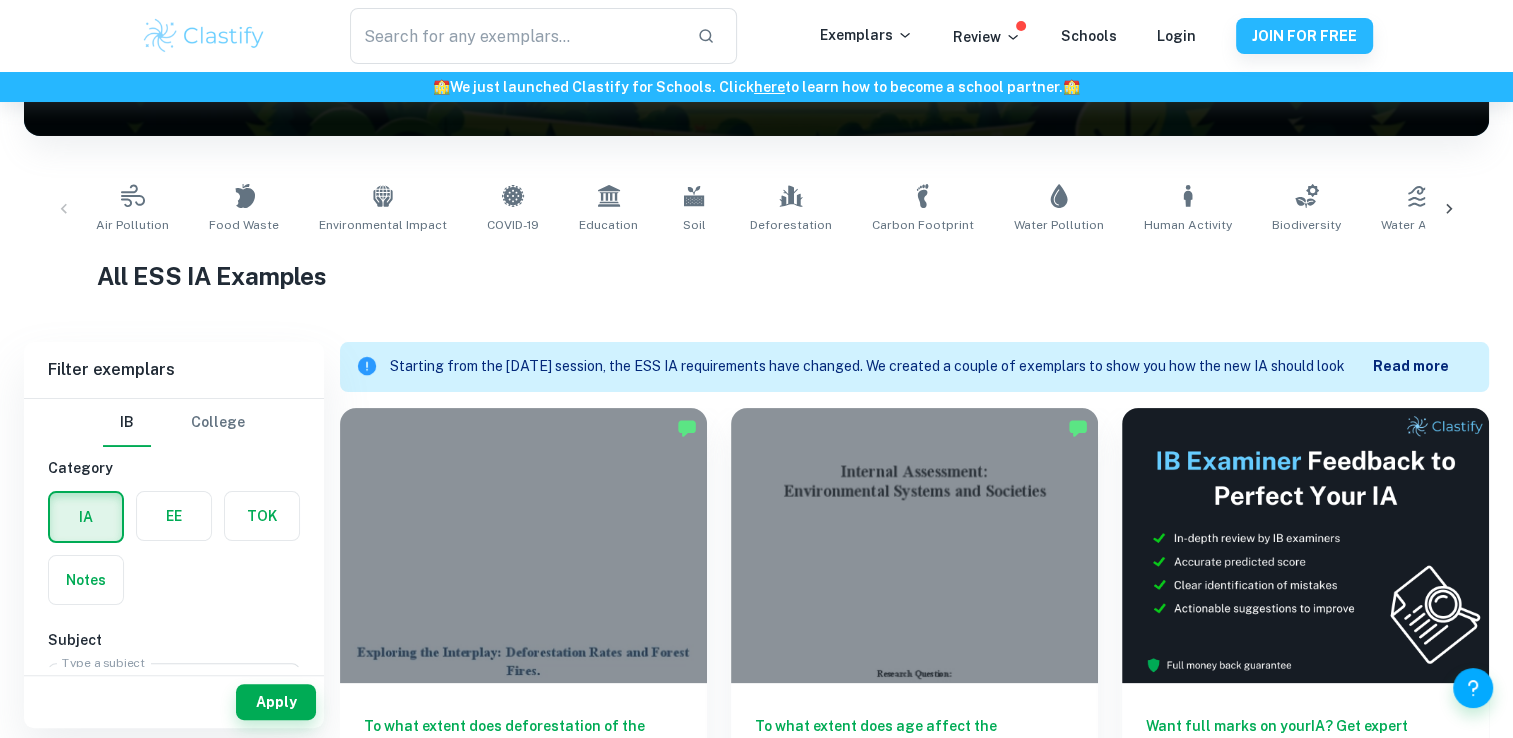 scroll, scrollTop: 332, scrollLeft: 0, axis: vertical 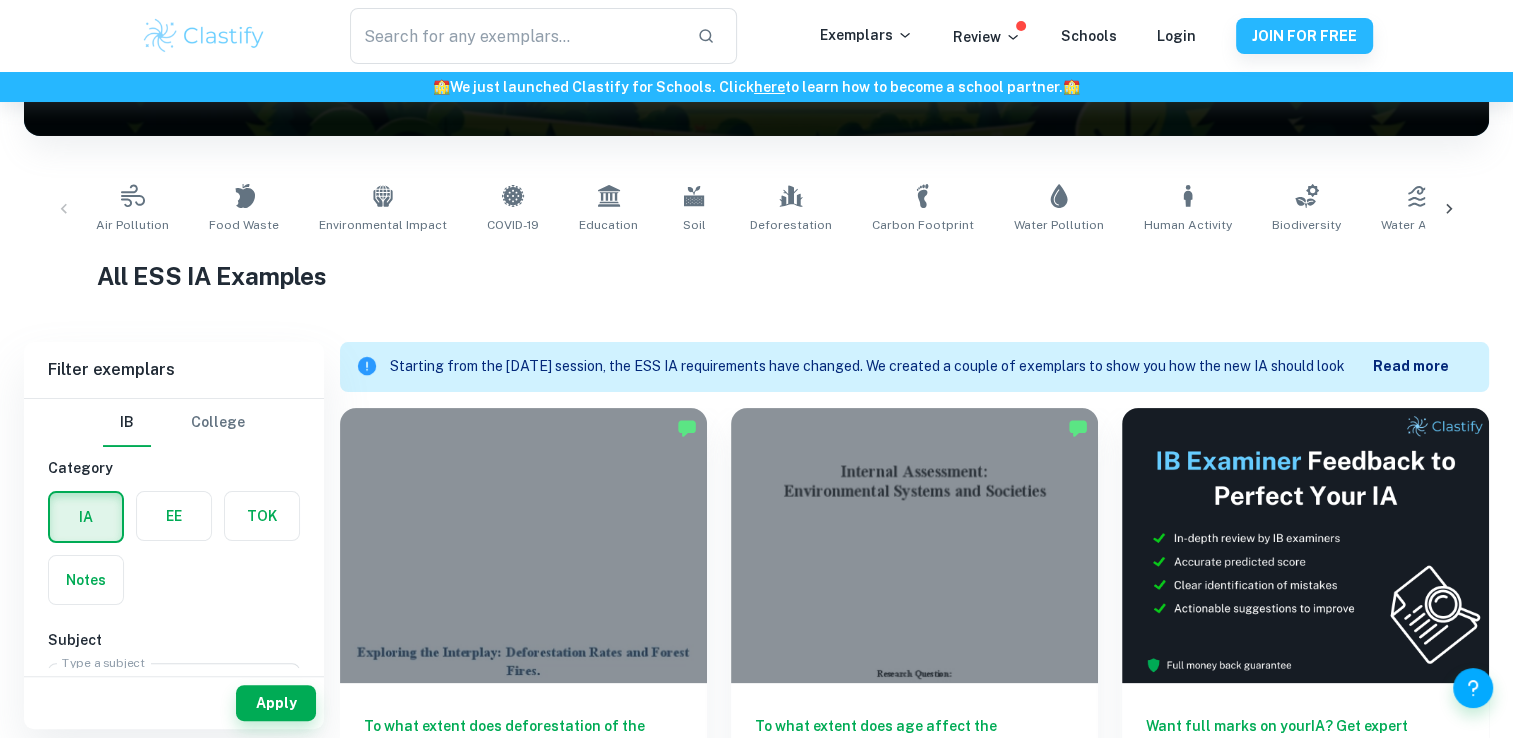 click on "Read more" at bounding box center (1411, 366) 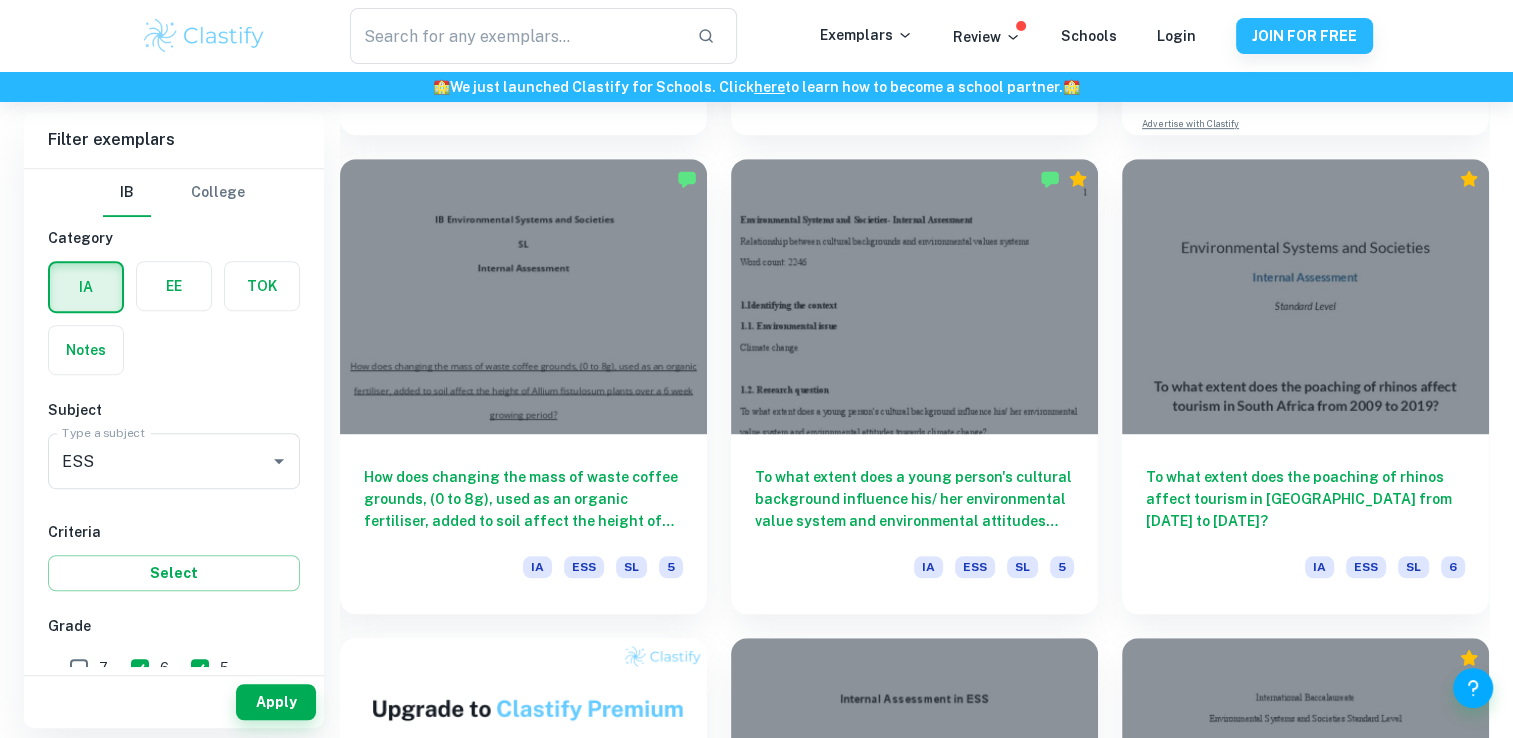 scroll, scrollTop: 1080, scrollLeft: 0, axis: vertical 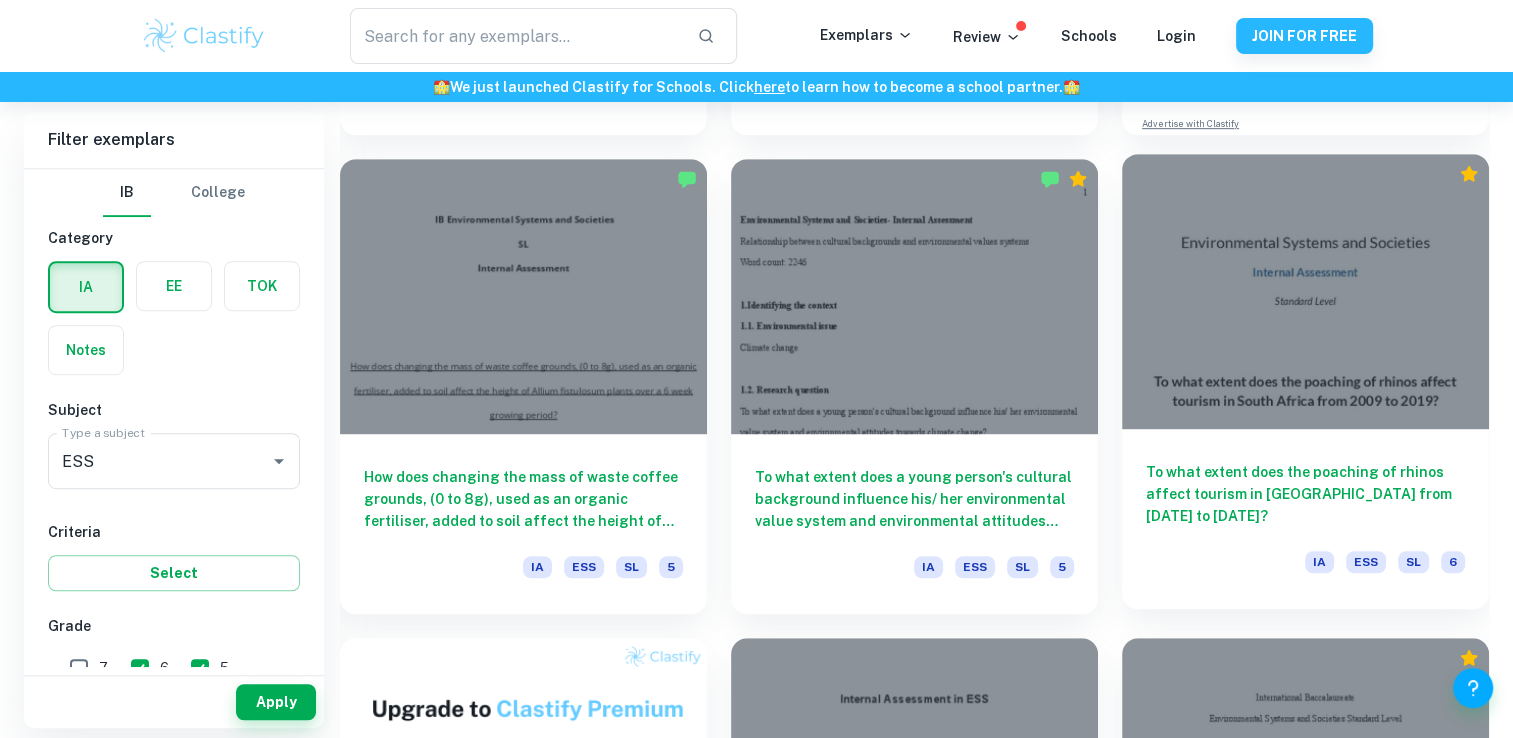 click on "To what extent does the poaching of rhinos affect tourism in [GEOGRAPHIC_DATA] from [DATE] to [DATE]?" at bounding box center (1305, 494) 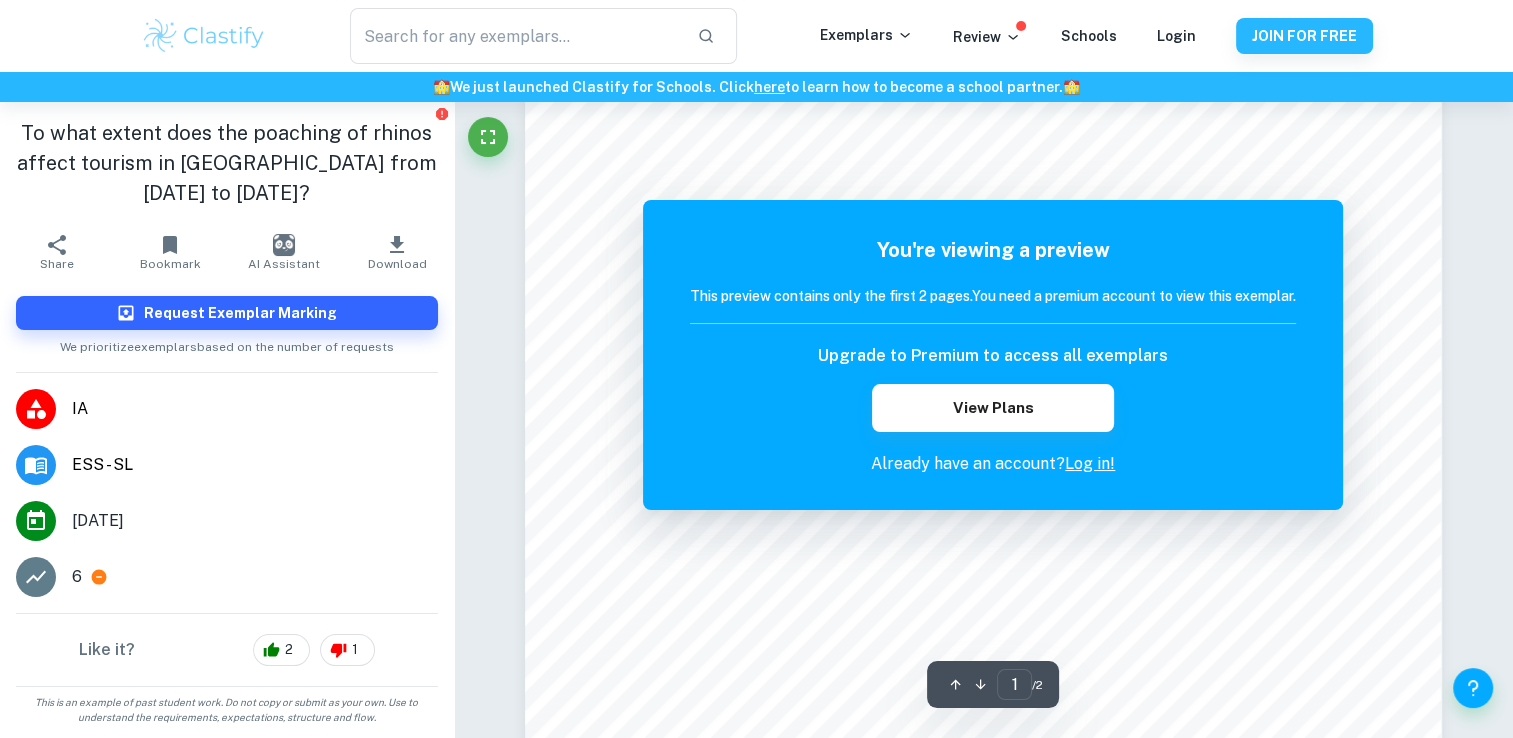 scroll, scrollTop: 154, scrollLeft: 0, axis: vertical 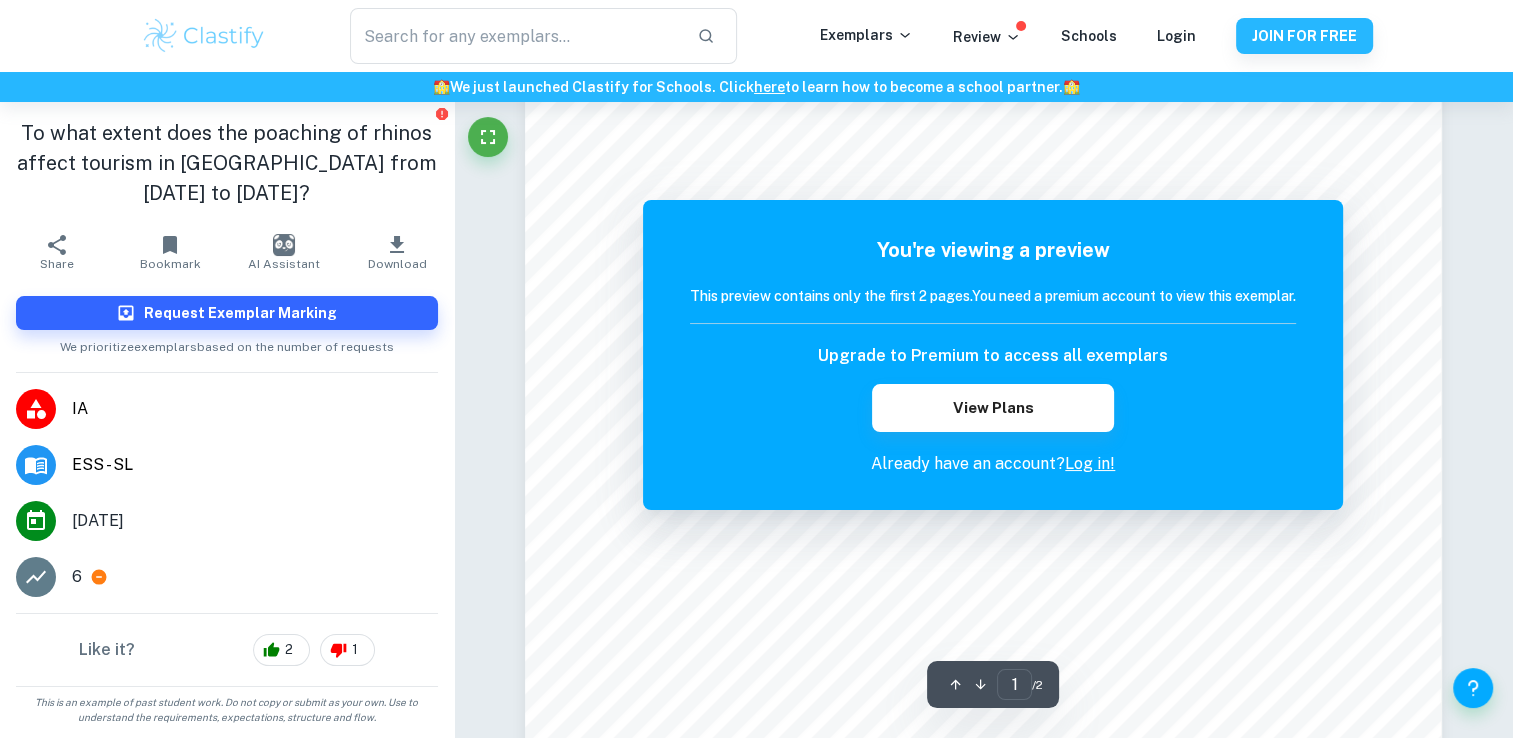 click on "Log in!" at bounding box center (1090, 463) 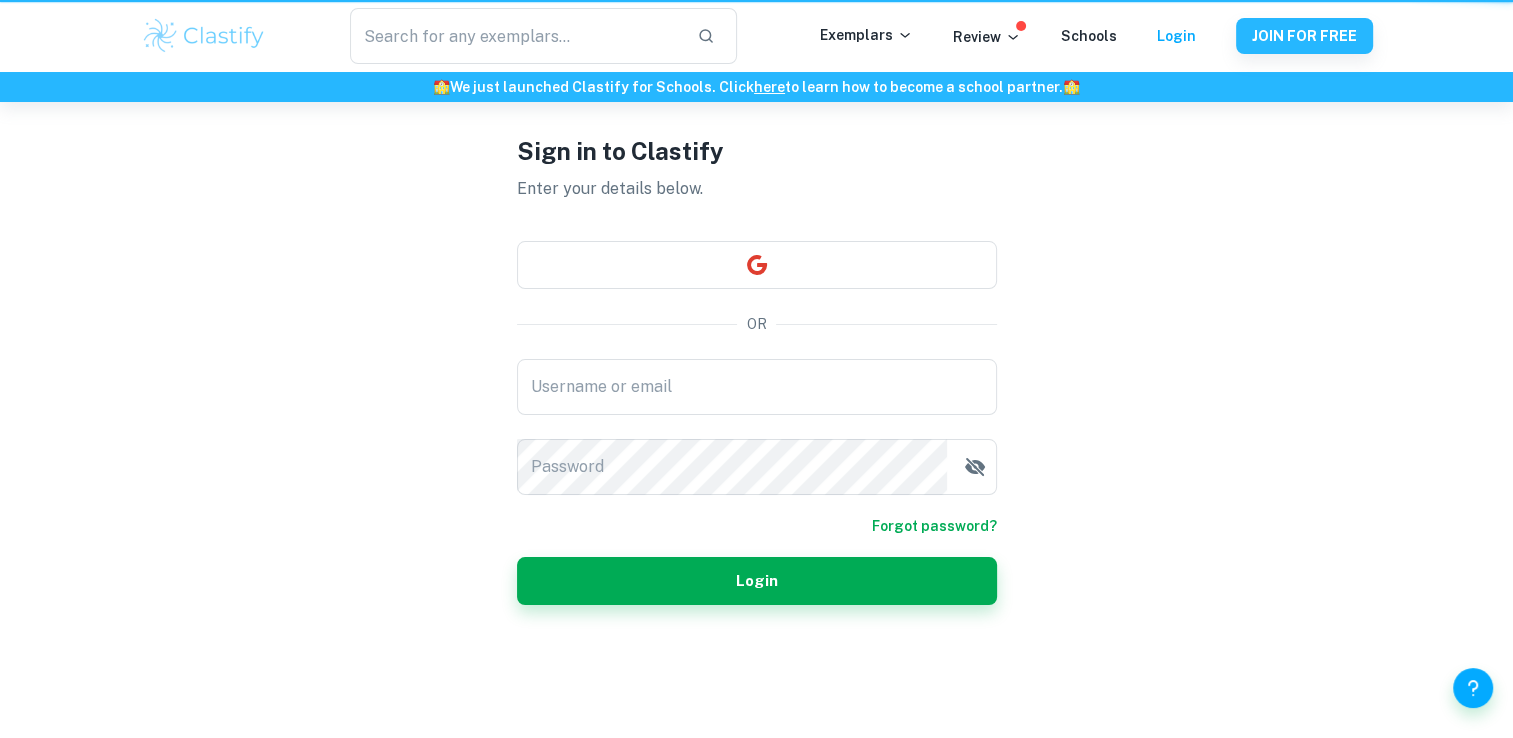 scroll, scrollTop: 0, scrollLeft: 0, axis: both 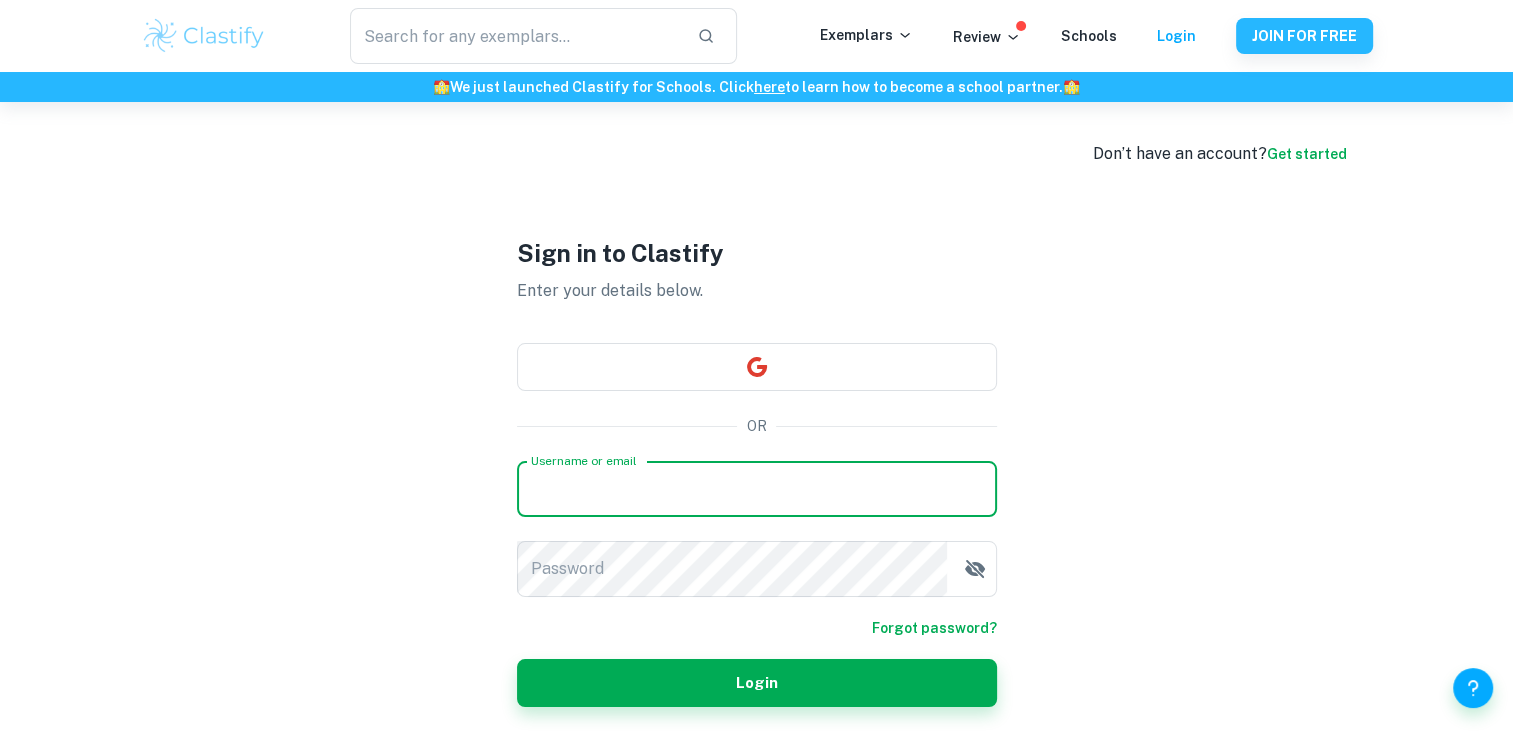click on "Username or email" at bounding box center [757, 489] 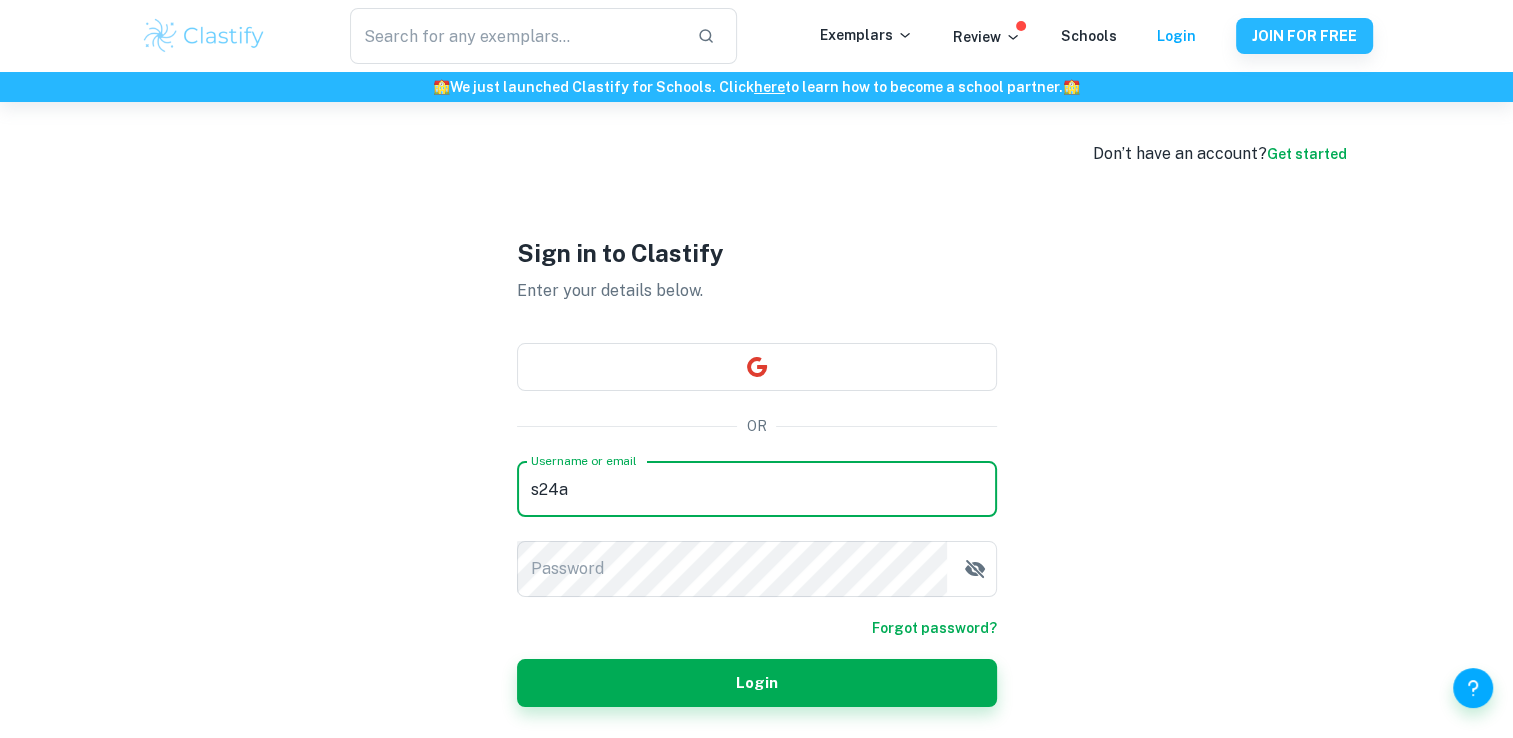 type on "[EMAIL_ADDRESS][DOMAIN_NAME]" 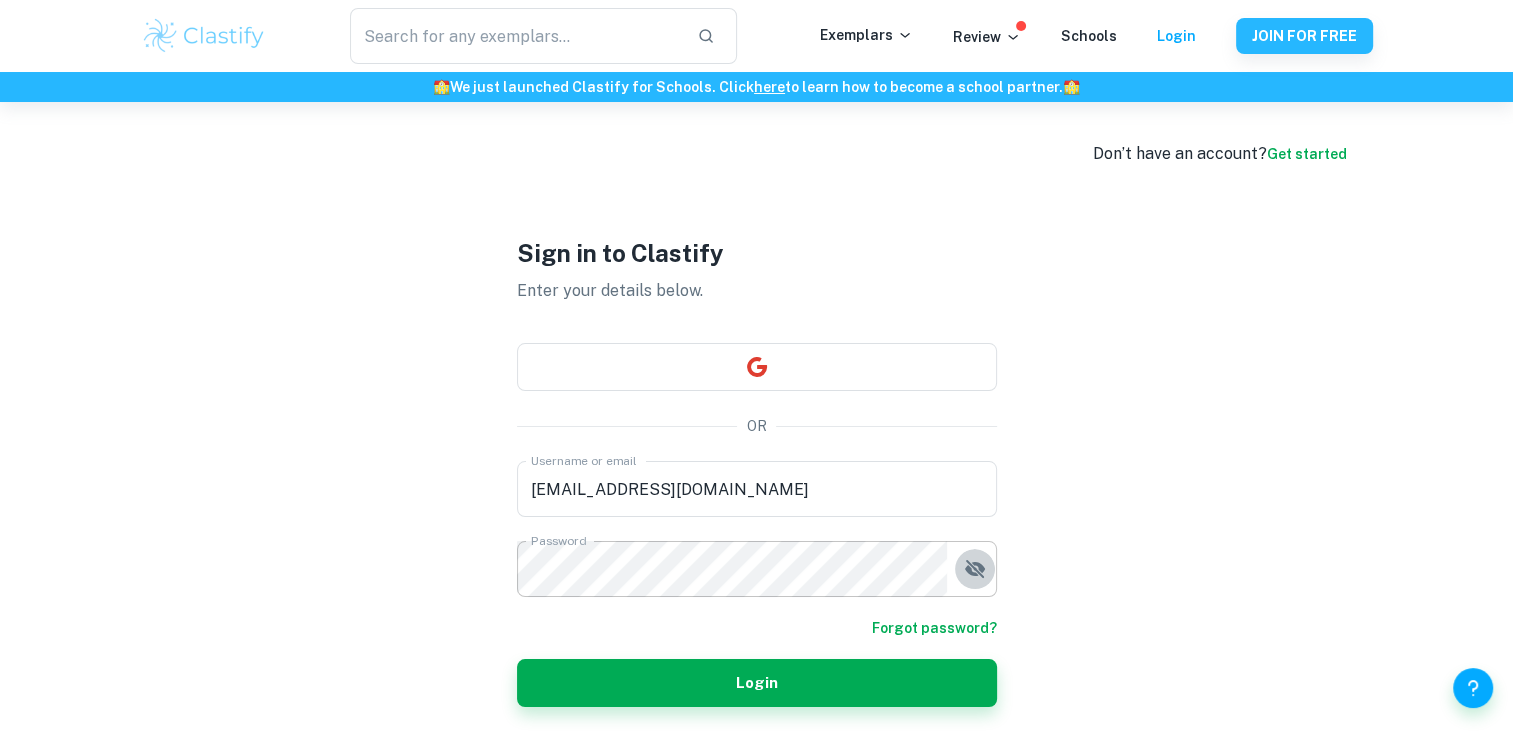 click 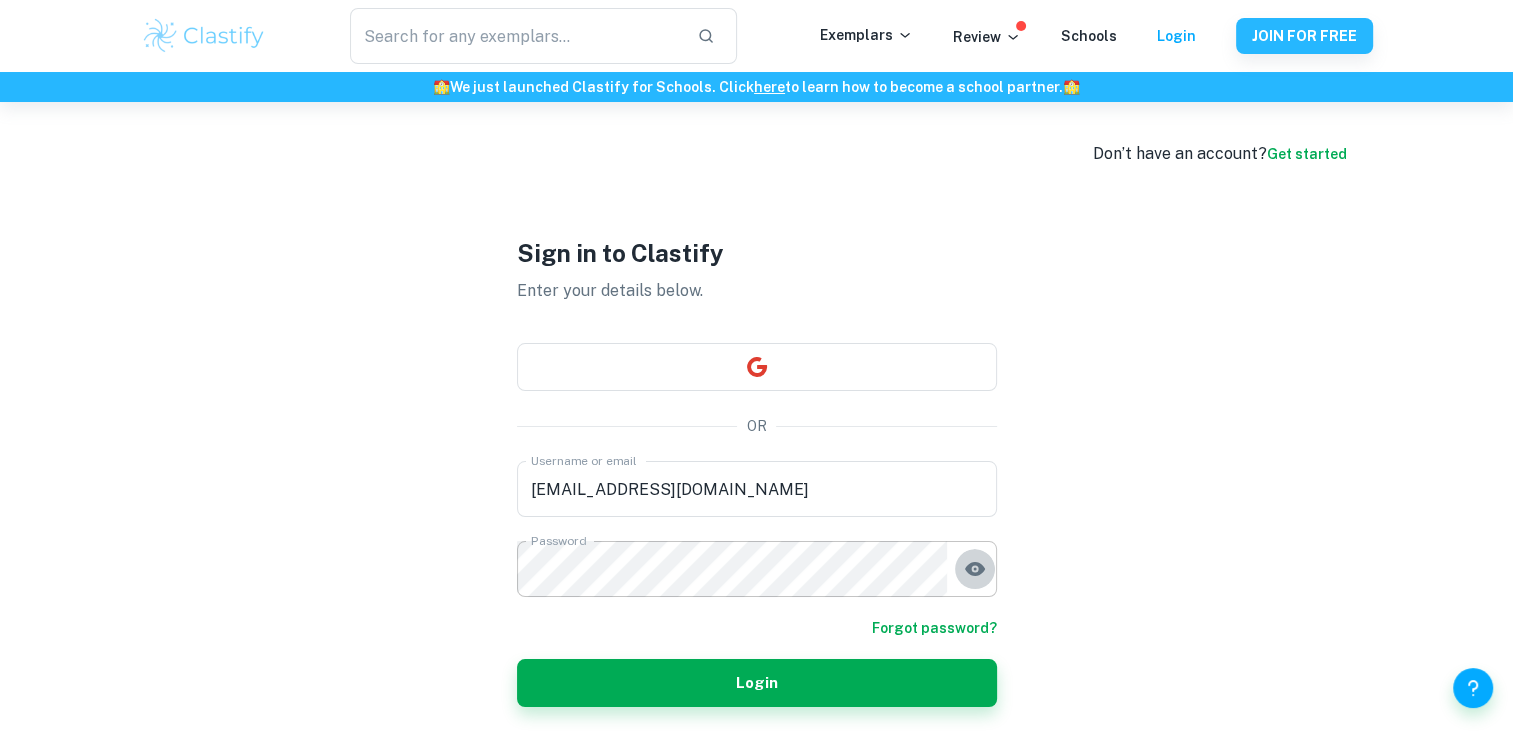 click 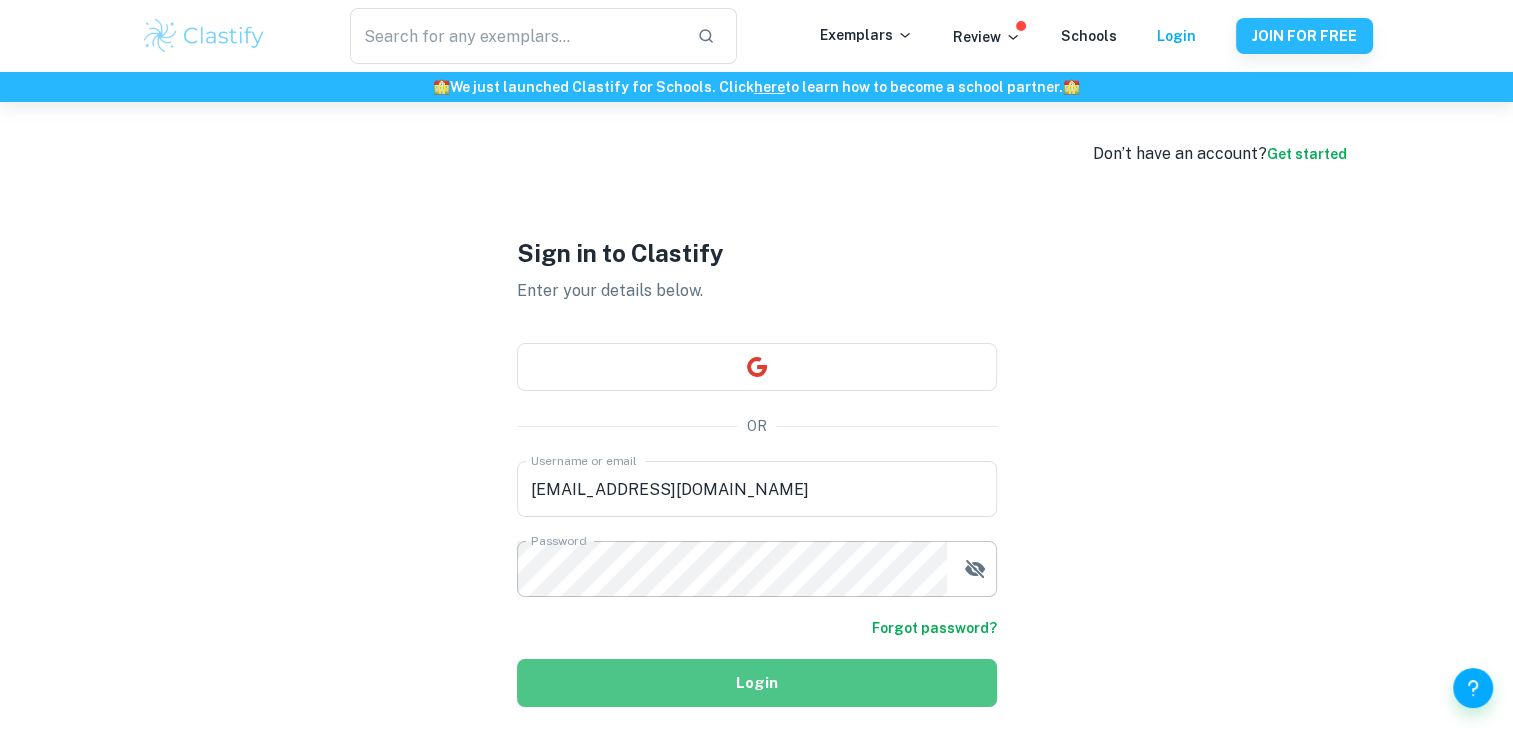 click on "Login" at bounding box center [757, 683] 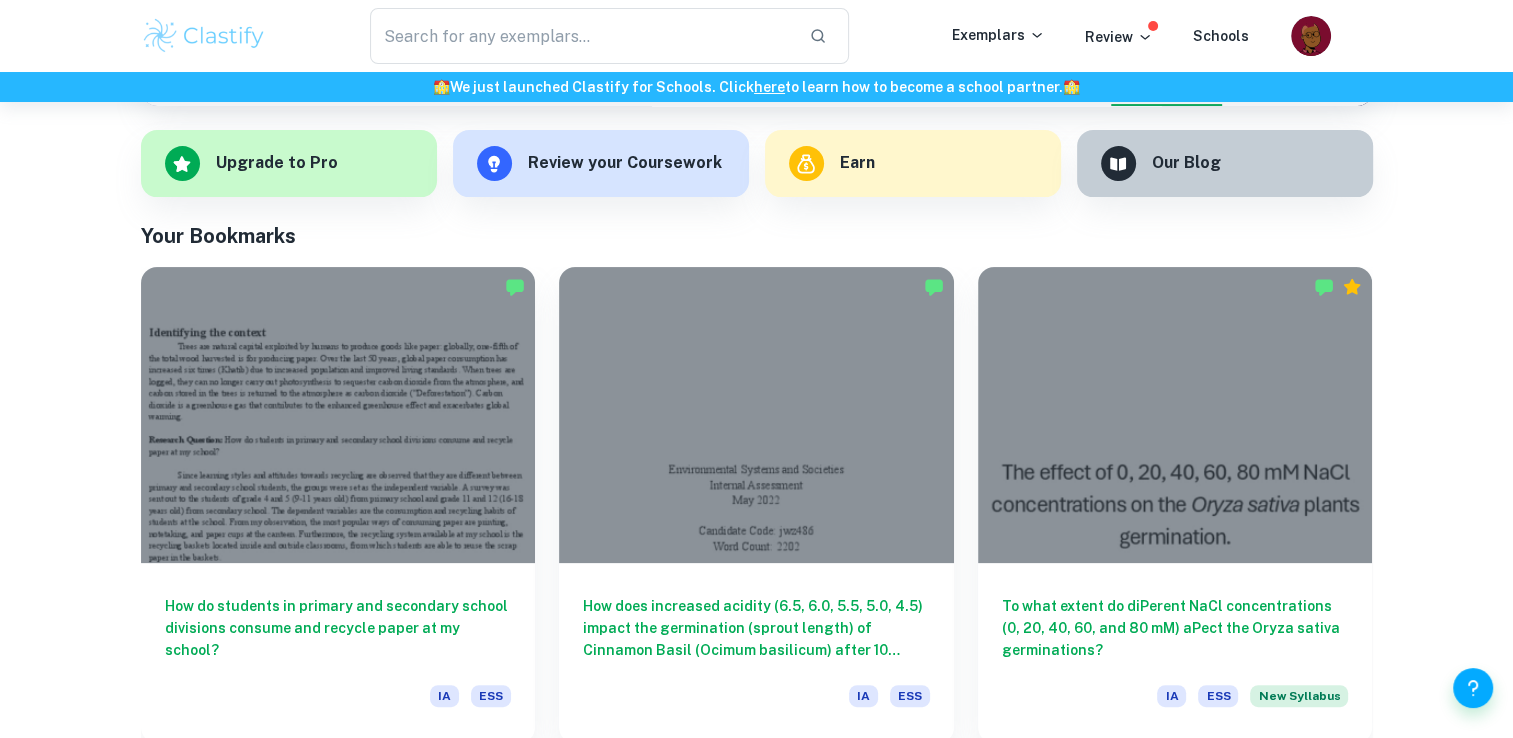 scroll, scrollTop: 0, scrollLeft: 0, axis: both 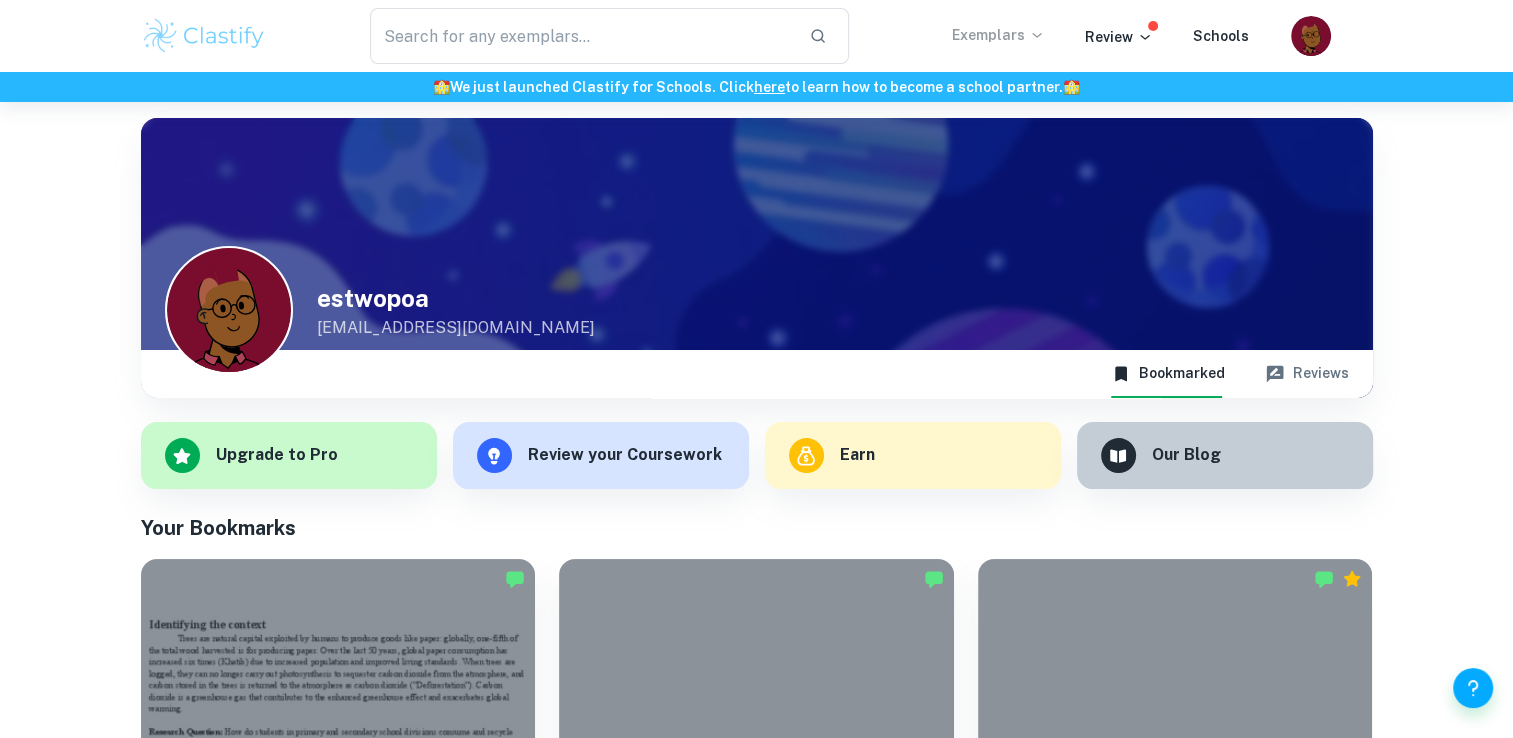 click on "Exemplars" at bounding box center [998, 35] 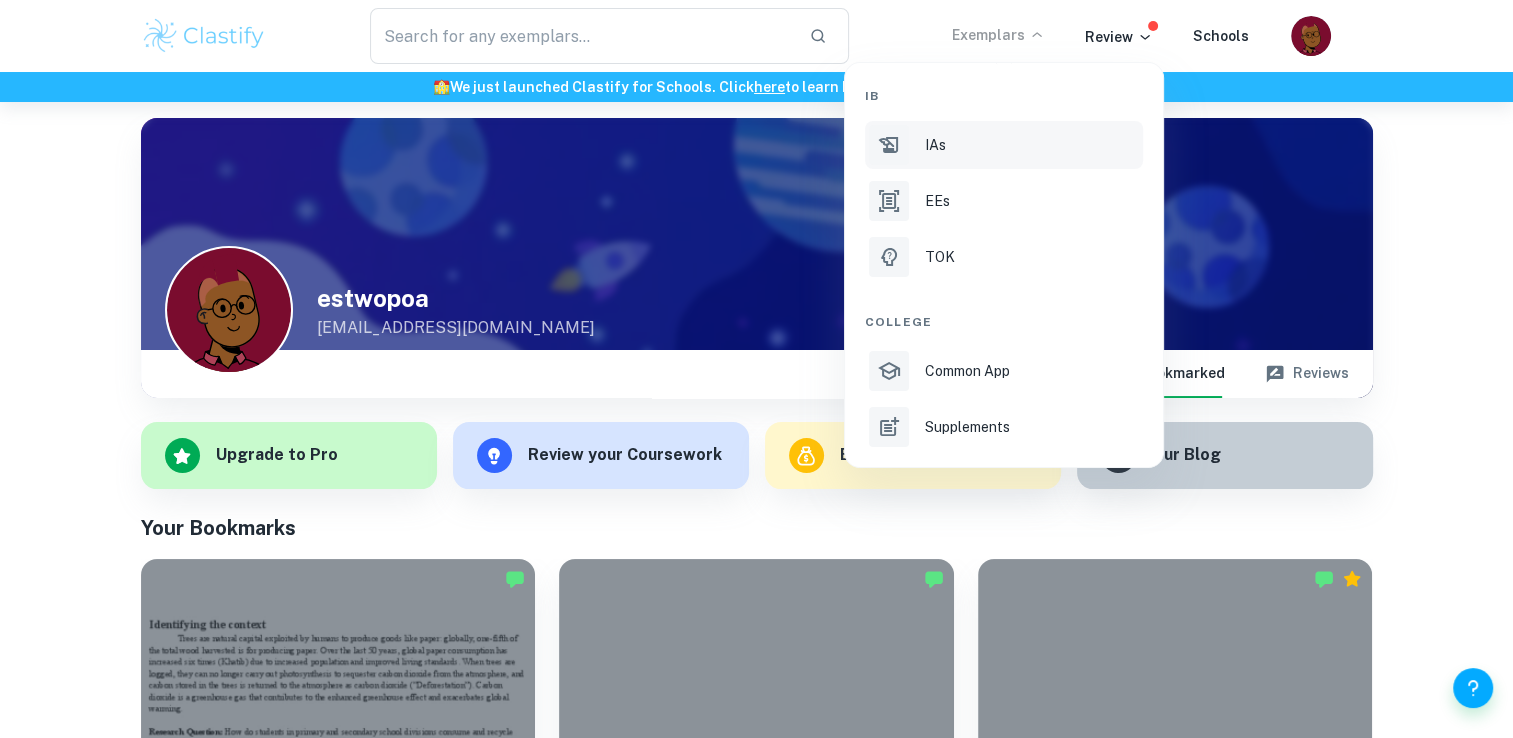 click on "IAs" at bounding box center [1032, 145] 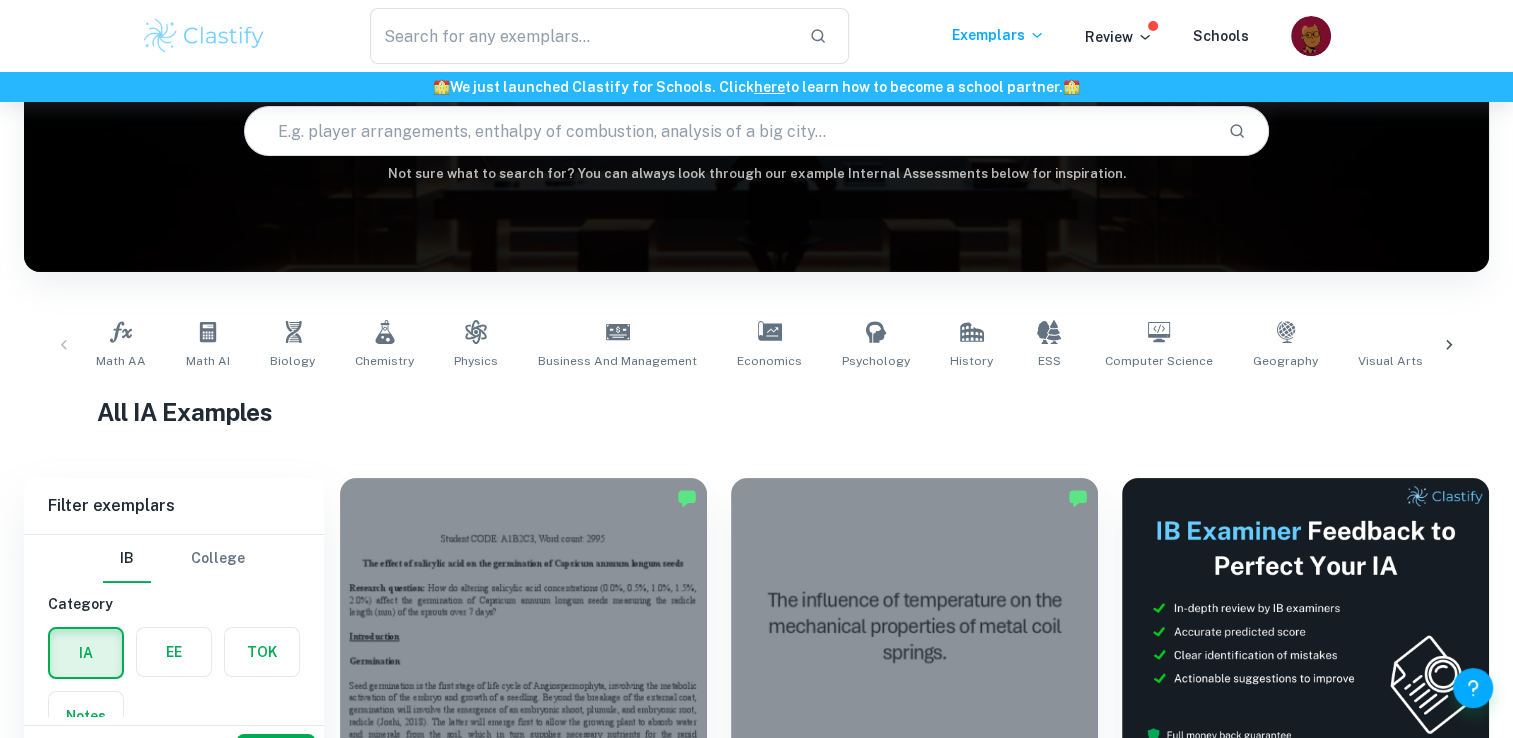 scroll, scrollTop: 196, scrollLeft: 0, axis: vertical 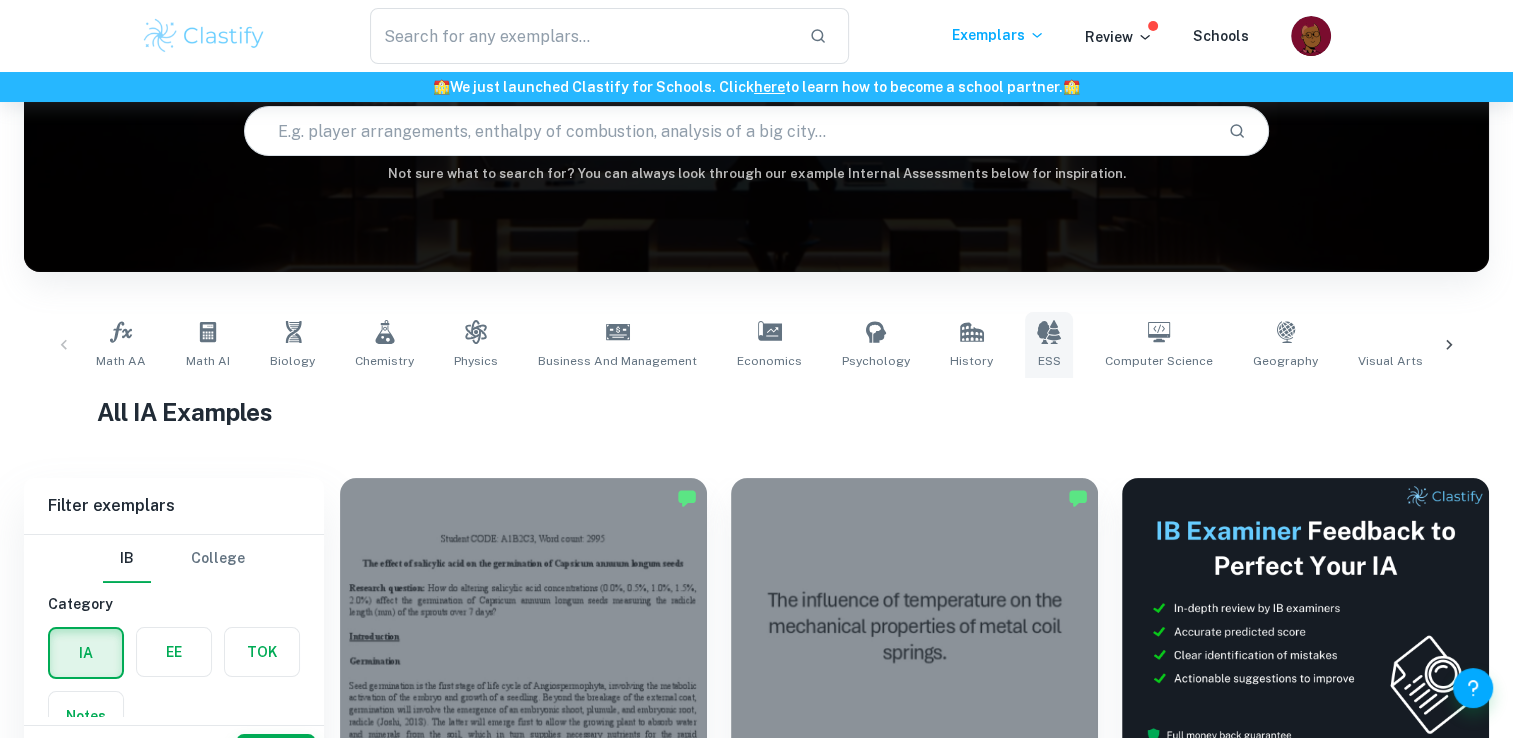 click on "ESS" at bounding box center [1049, 345] 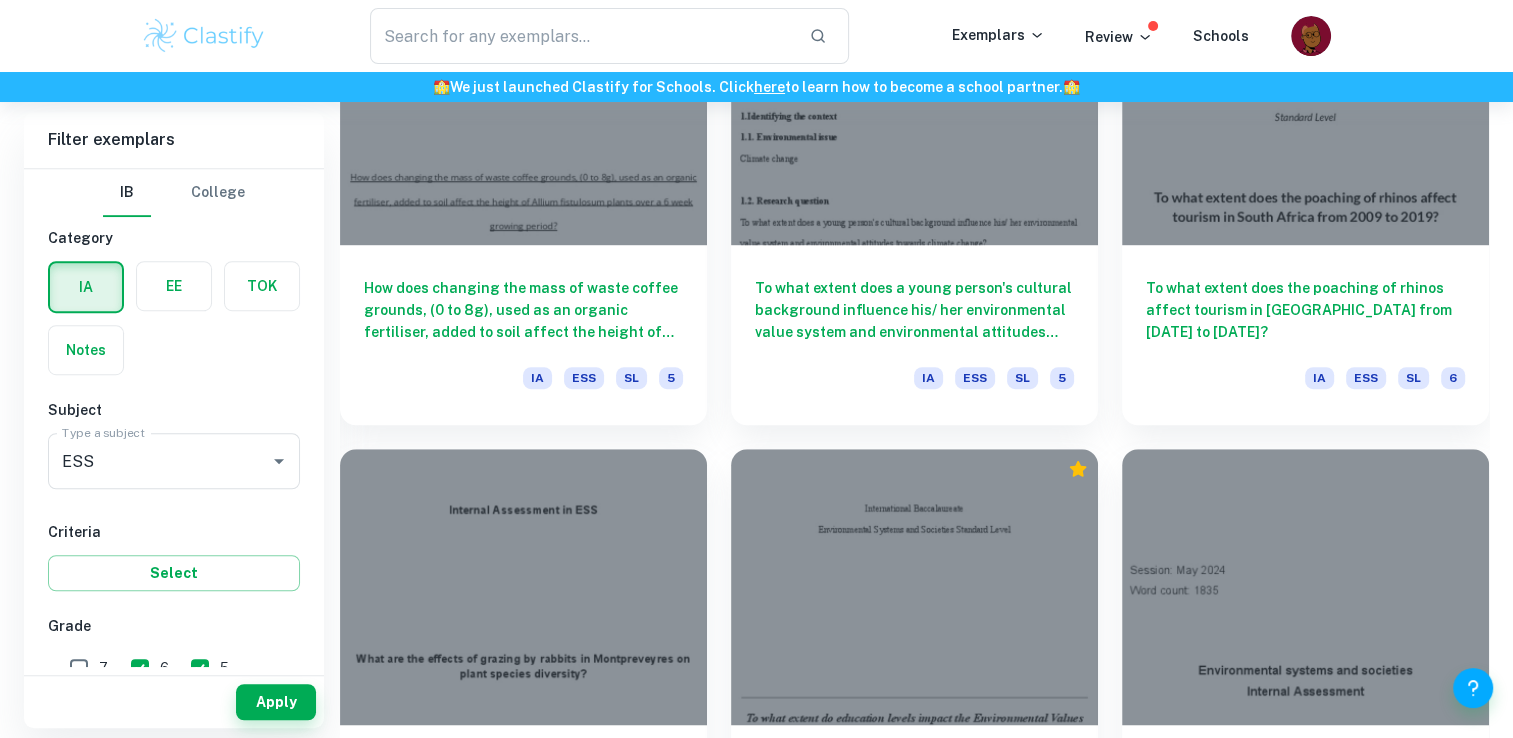 scroll, scrollTop: 1246, scrollLeft: 0, axis: vertical 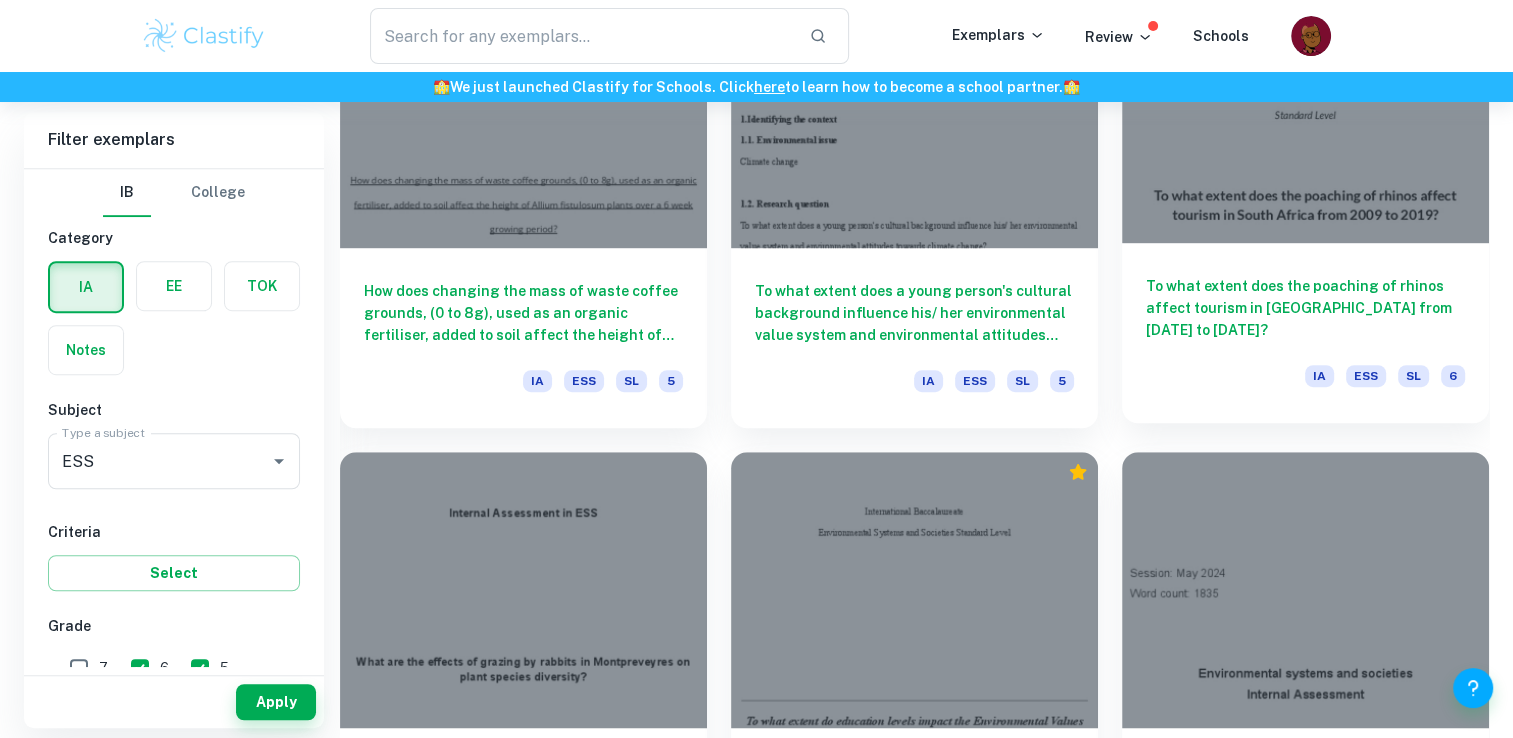 click on "To what extent does the poaching of rhinos affect tourism in [GEOGRAPHIC_DATA] from [DATE] to [DATE]?" at bounding box center [1305, 308] 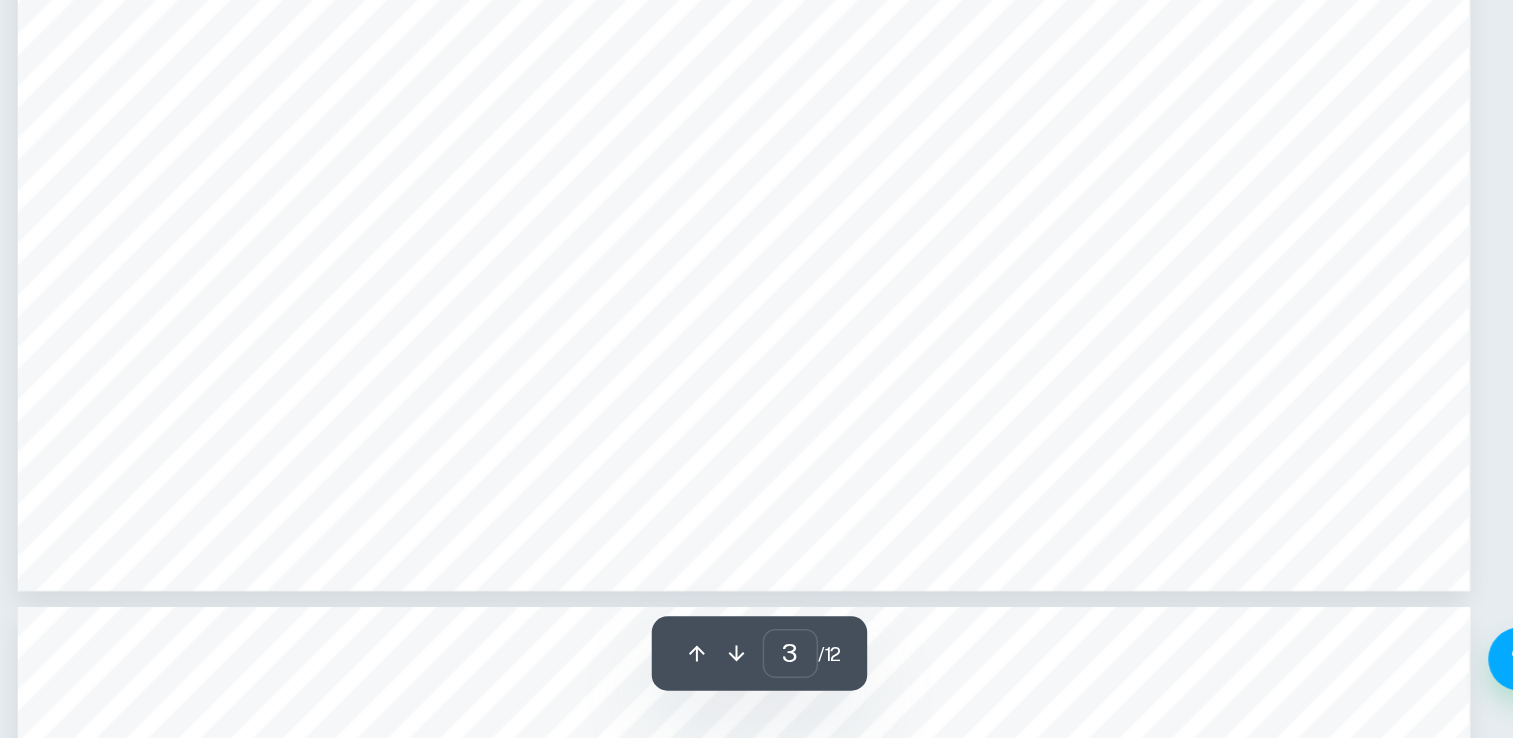 scroll, scrollTop: 3531, scrollLeft: 0, axis: vertical 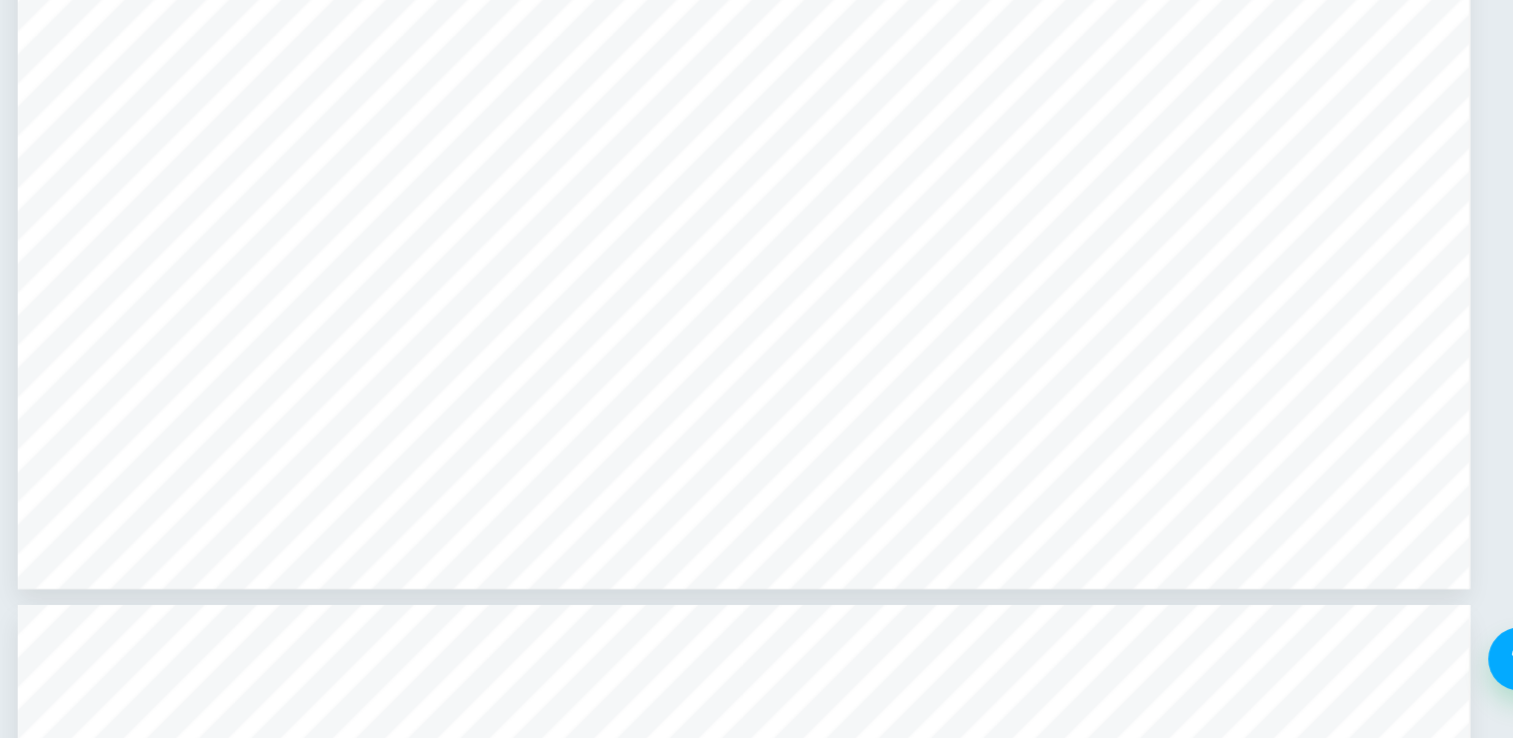 click on "Introduction Research Question I will be investigating the impact of poaching on the rhino population on tourism in [GEOGRAPHIC_DATA]. The research question is   To what extent does the poaching of rhinos affect tourism in [GEOGRAPHIC_DATA] from [DATE] to [DATE]? Background: Environmental Issue & Connections Environmental Issue:   Human activity inüuences biodiversity. This investigation highlights the impact of human activity on wildlife in [GEOGRAPHIC_DATA]. To be more precise, we will be focusing on the poaching of rhinos and how it affects tourism in [GEOGRAPHIC_DATA]. [GEOGRAPHIC_DATA] is home to approximately one-third of Africa's black rhino population and the largest population of white rhinos in the world (International Rhino Foundation, n.d.). Black rhinos are listed as critically endangered in the IUCN red list (IUCN Red List, n.d.), while white rhinos are near threatened (IUCN Red List, n.d.). [PERSON_NAME], also known as <the illegal killing and/or trafûcing of wildlife animals'' (National Geographic, n.d). These are diseases," at bounding box center [983, -4] 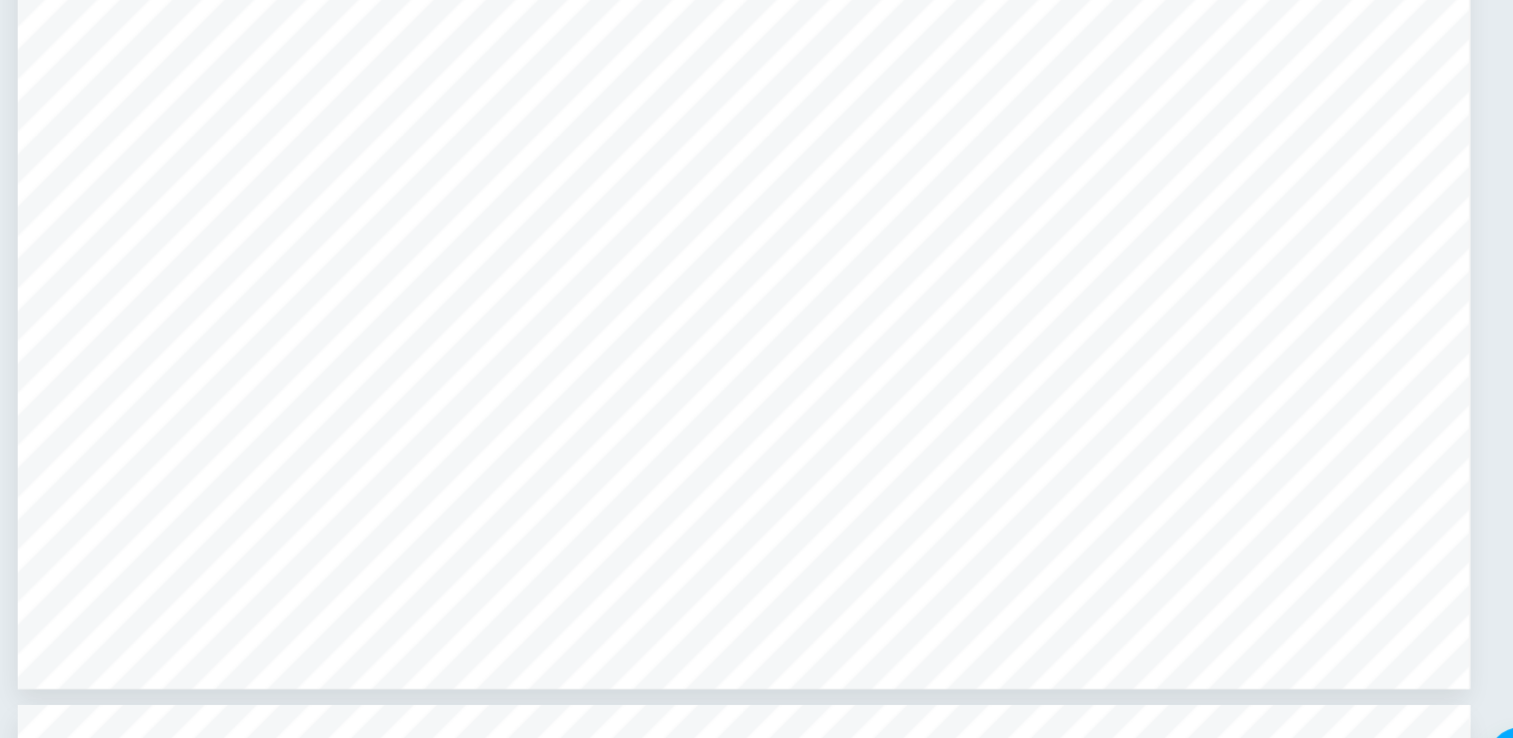 scroll, scrollTop: 3531, scrollLeft: 0, axis: vertical 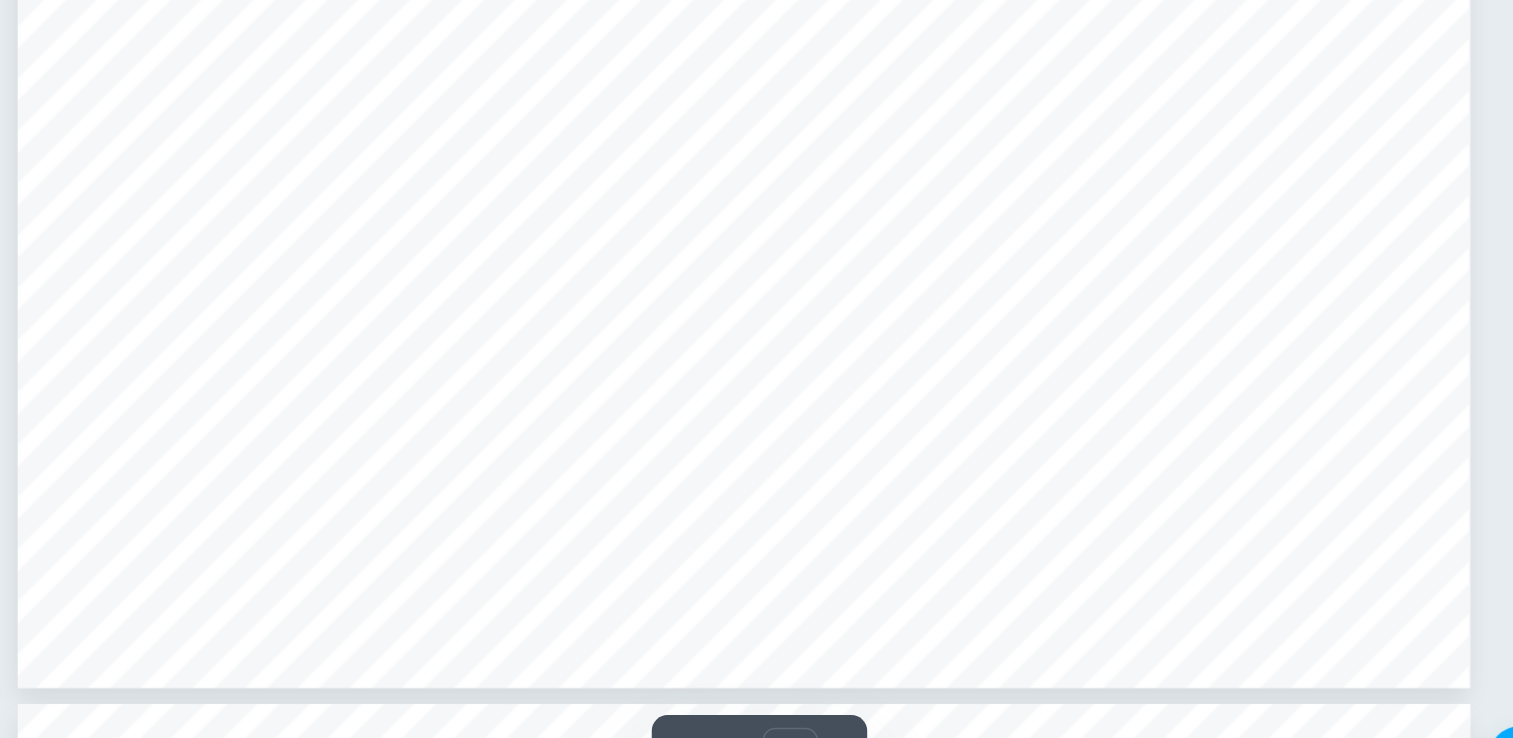 click on "Introduction Research Question I will be investigating the impact of poaching on the rhino population on tourism in [GEOGRAPHIC_DATA]. The research question is   To what extent does the poaching of rhinos affect tourism in [GEOGRAPHIC_DATA] from [DATE] to [DATE]? Background: Environmental Issue & Connections Environmental Issue:   Human activity inüuences biodiversity. This investigation highlights the impact of human activity on wildlife in [GEOGRAPHIC_DATA]. To be more precise, we will be focusing on the poaching of rhinos and how it affects tourism in [GEOGRAPHIC_DATA]. [GEOGRAPHIC_DATA] is home to approximately one-third of Africa's black rhino population and the largest population of white rhinos in the world (International Rhino Foundation, n.d.). Black rhinos are listed as critically endangered in the IUCN red list (IUCN Red List, n.d.), while white rhinos are near threatened (IUCN Red List, n.d.). [PERSON_NAME], also known as <the illegal killing and/or trafûcing of wildlife animals'' (National Geographic, n.d). These are diseases," at bounding box center (983, -4) 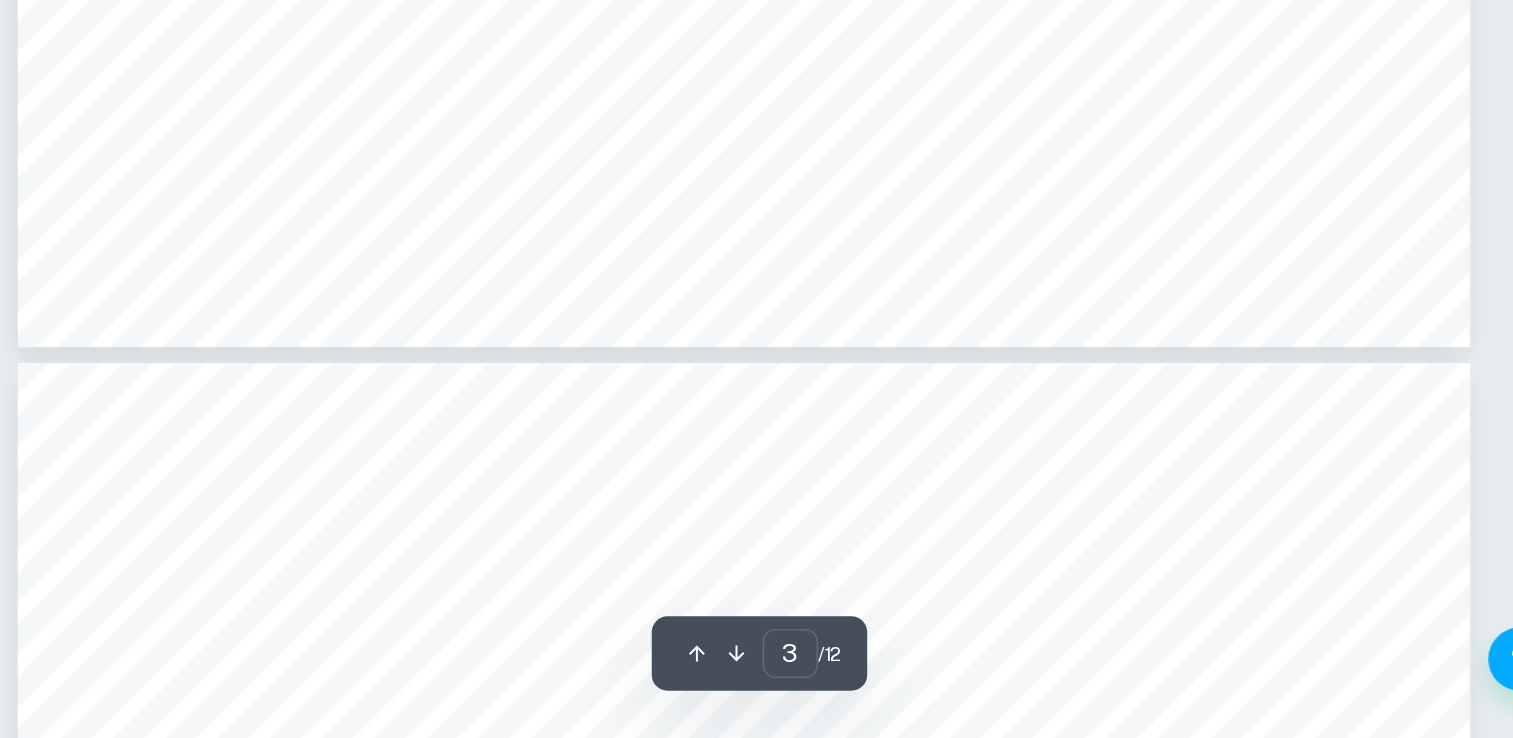 type on "4" 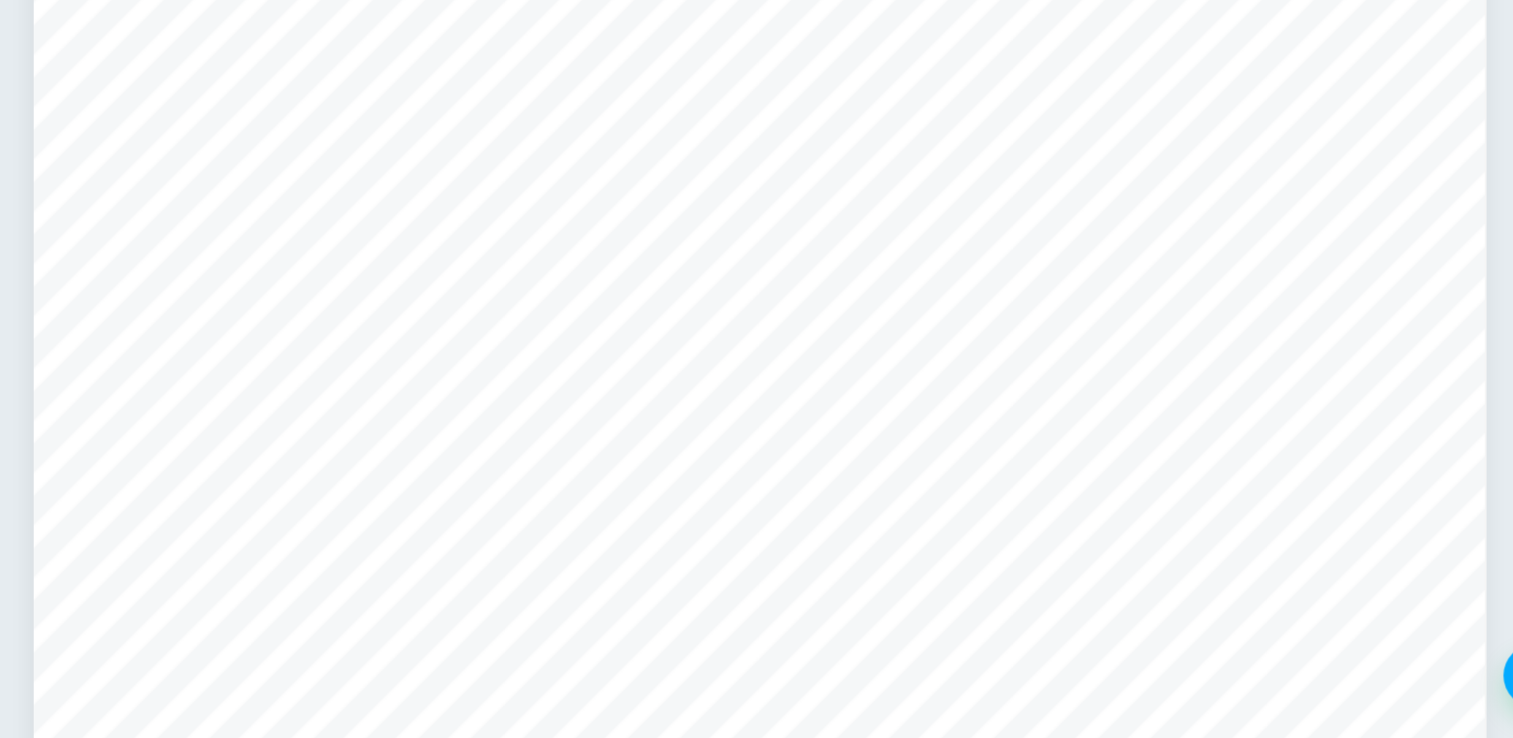 scroll, scrollTop: 4205, scrollLeft: 0, axis: vertical 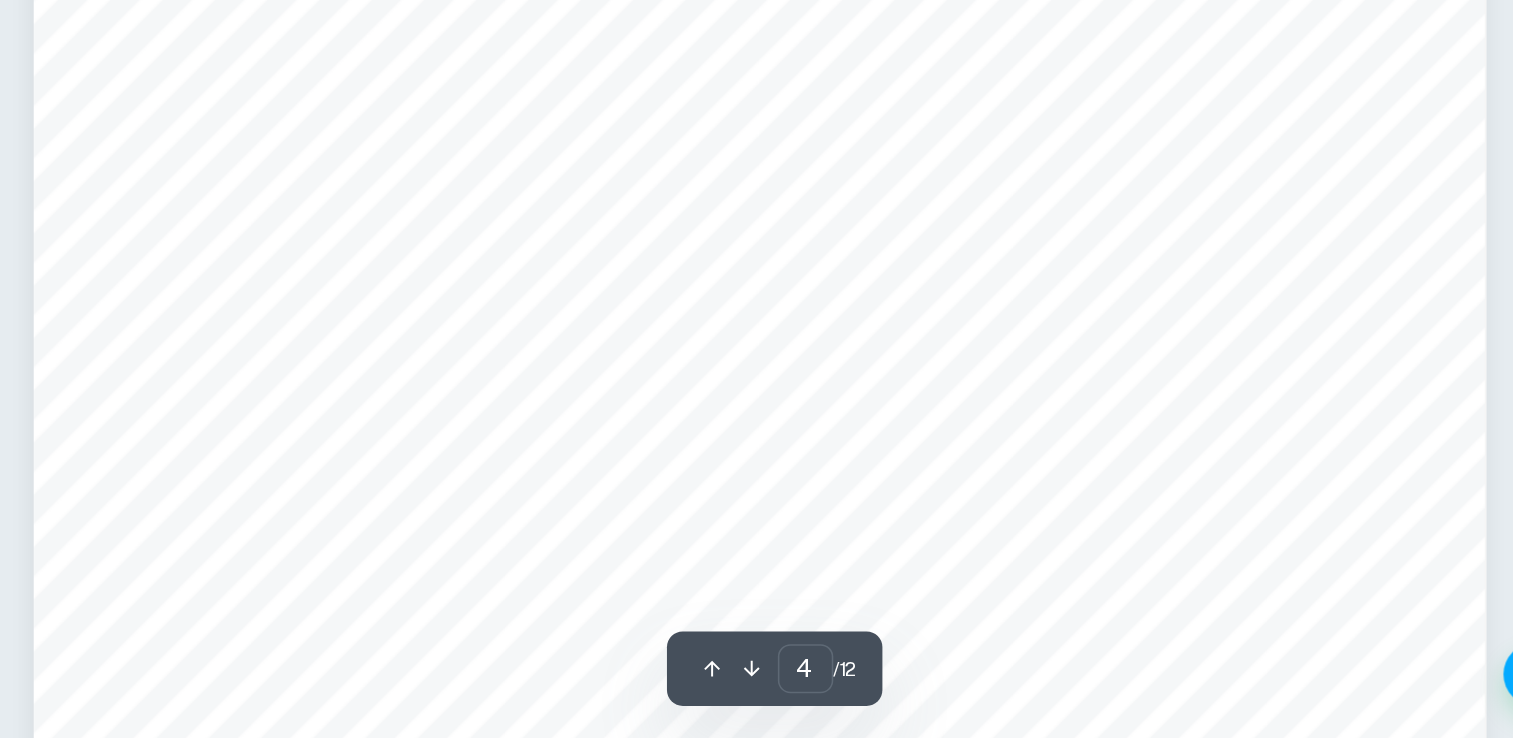 click on "Both of these species are at risk due to a huge surge in poaching to meet the demand for illegal rhino horns (International Rhino Foundation, 2024). They are especially popular in [GEOGRAPHIC_DATA], the reason being the high demand for keratin, which is what the horn is composed of. The price for keratin is very high, which is why the price of rhino horns are sold at high prices. Some individuals even believe that rhino horn has detoxifying properties and can enhance their family's well-being ([PERSON_NAME] & Cornthwaite, n.d.). Tourism is a signiûcant source of income earners in [GEOGRAPHIC_DATA] (Britannica, n.d.), with wildlife reserves being the major tourist attraction. However, poaching not only reduces animal numbers but also changes their behavior, making them more difûcult for tourists to spot. This decreases the number of tourists in the country and poses economic challenges for the local community while creating a negative perception of the state itself (WordPress, Hypothesis: affect it. Justiûcation of hypothesis: 4" at bounding box center [983, 627] 